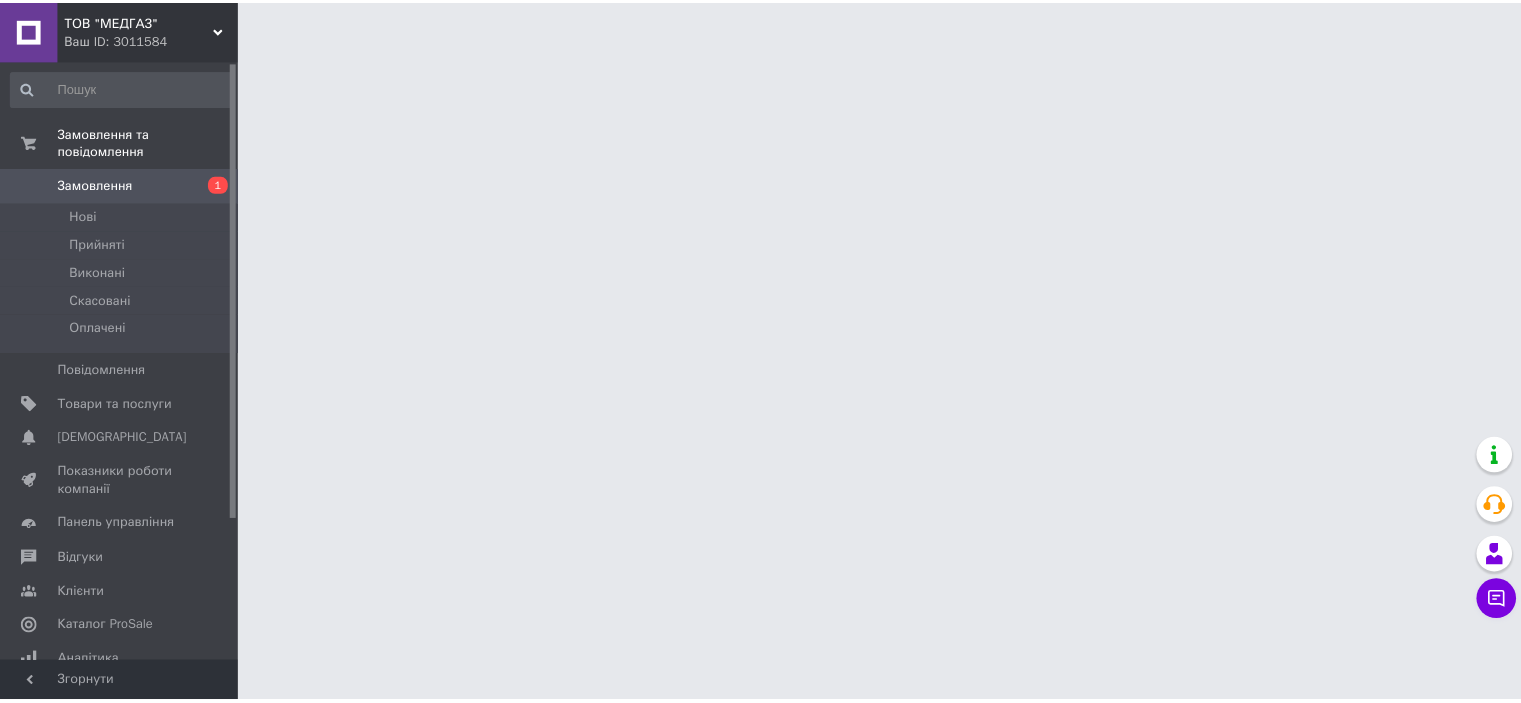 scroll, scrollTop: 0, scrollLeft: 0, axis: both 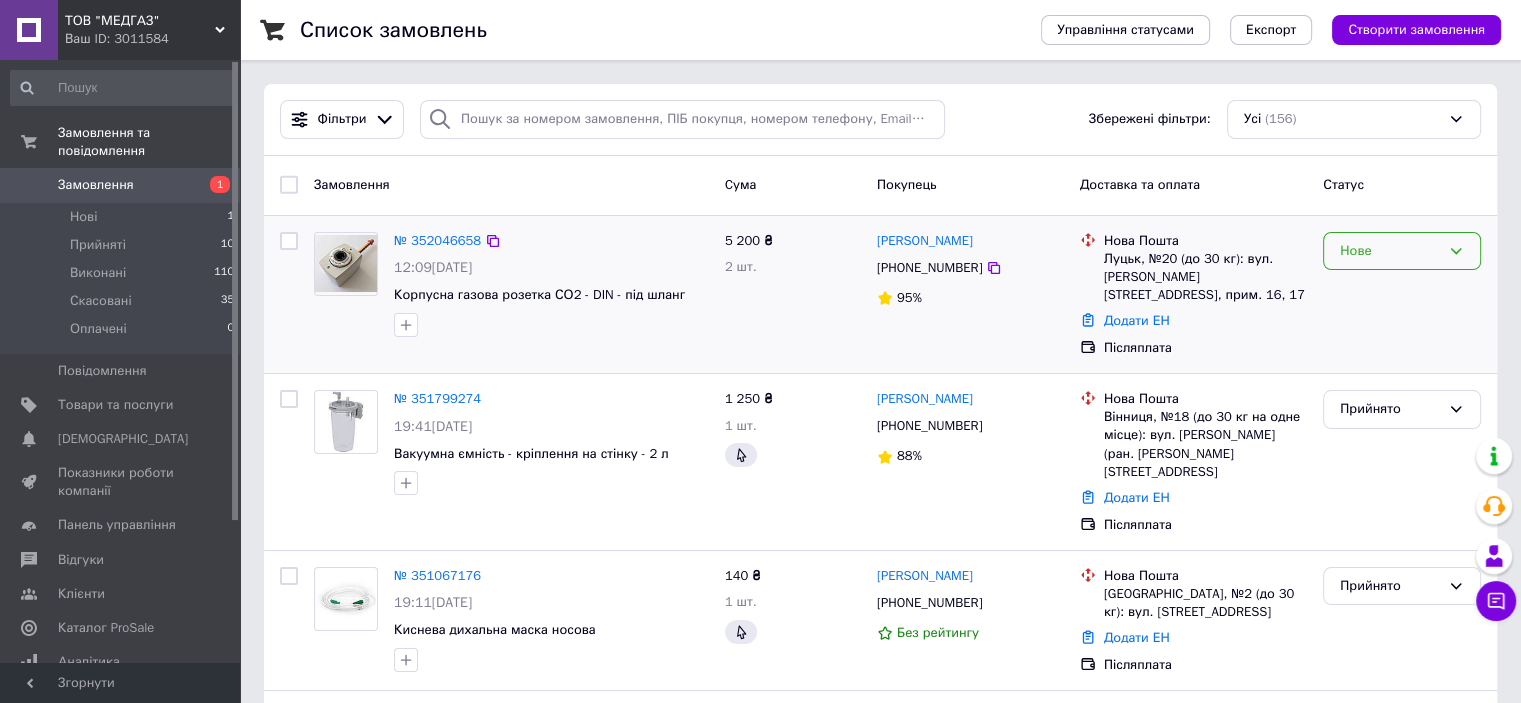 click on "Нове" at bounding box center (1402, 251) 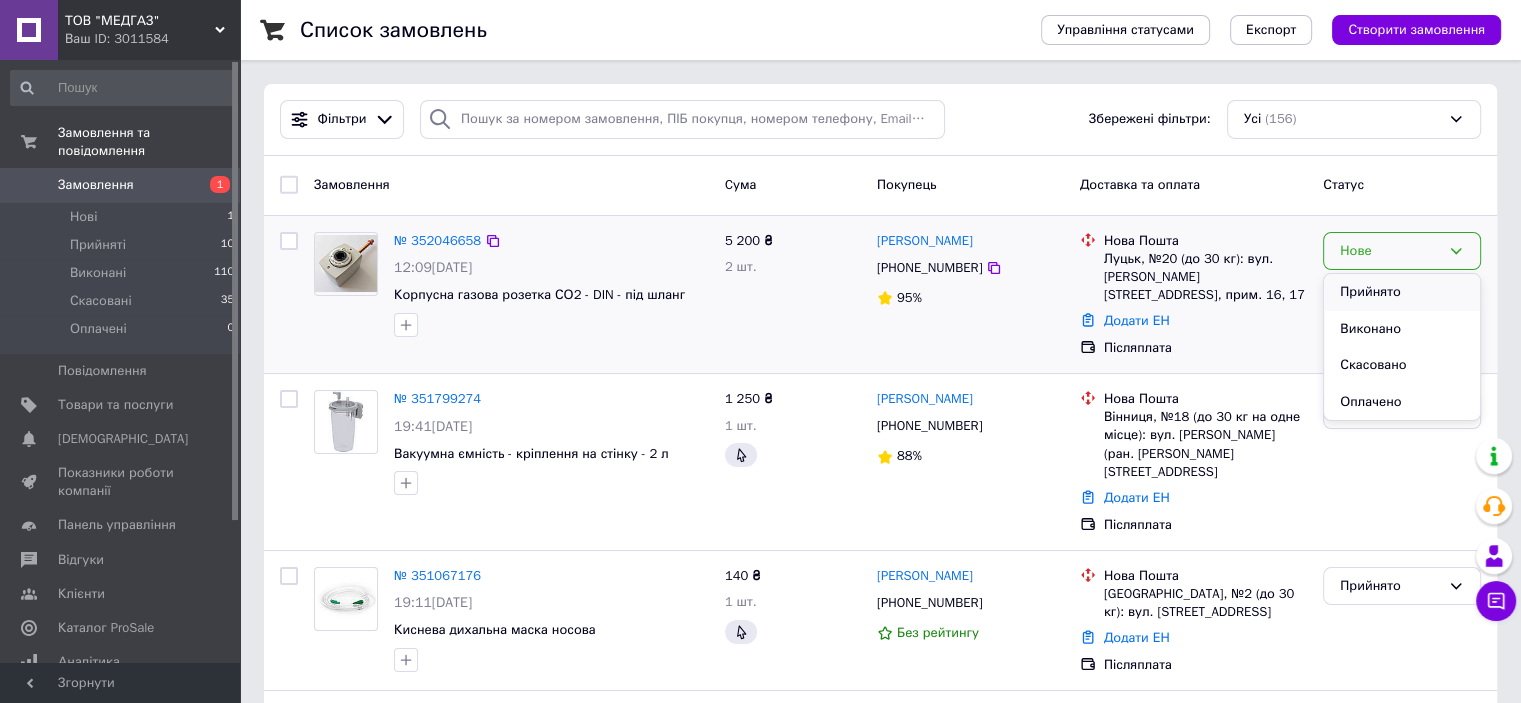click on "Прийнято" at bounding box center (1402, 292) 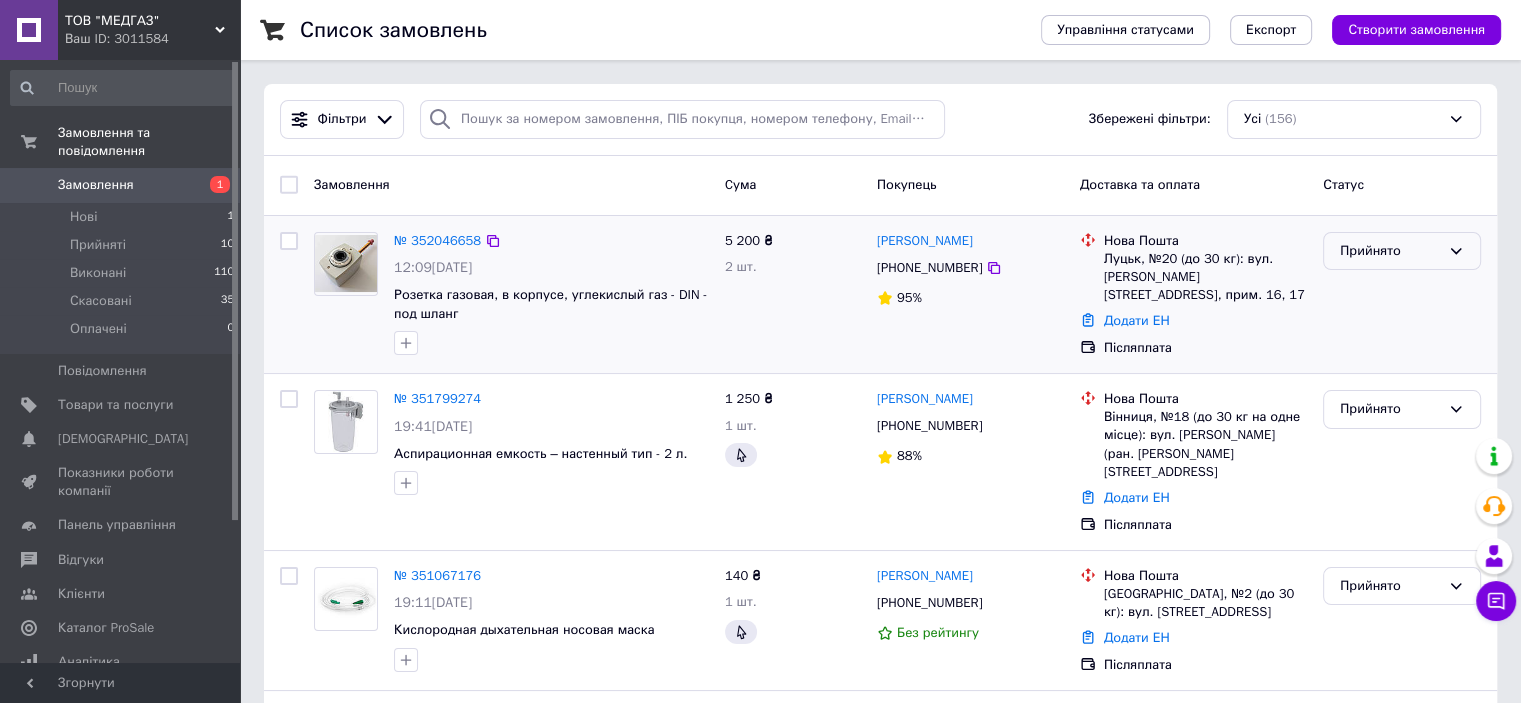 click on "Прийнято" at bounding box center (1390, 251) 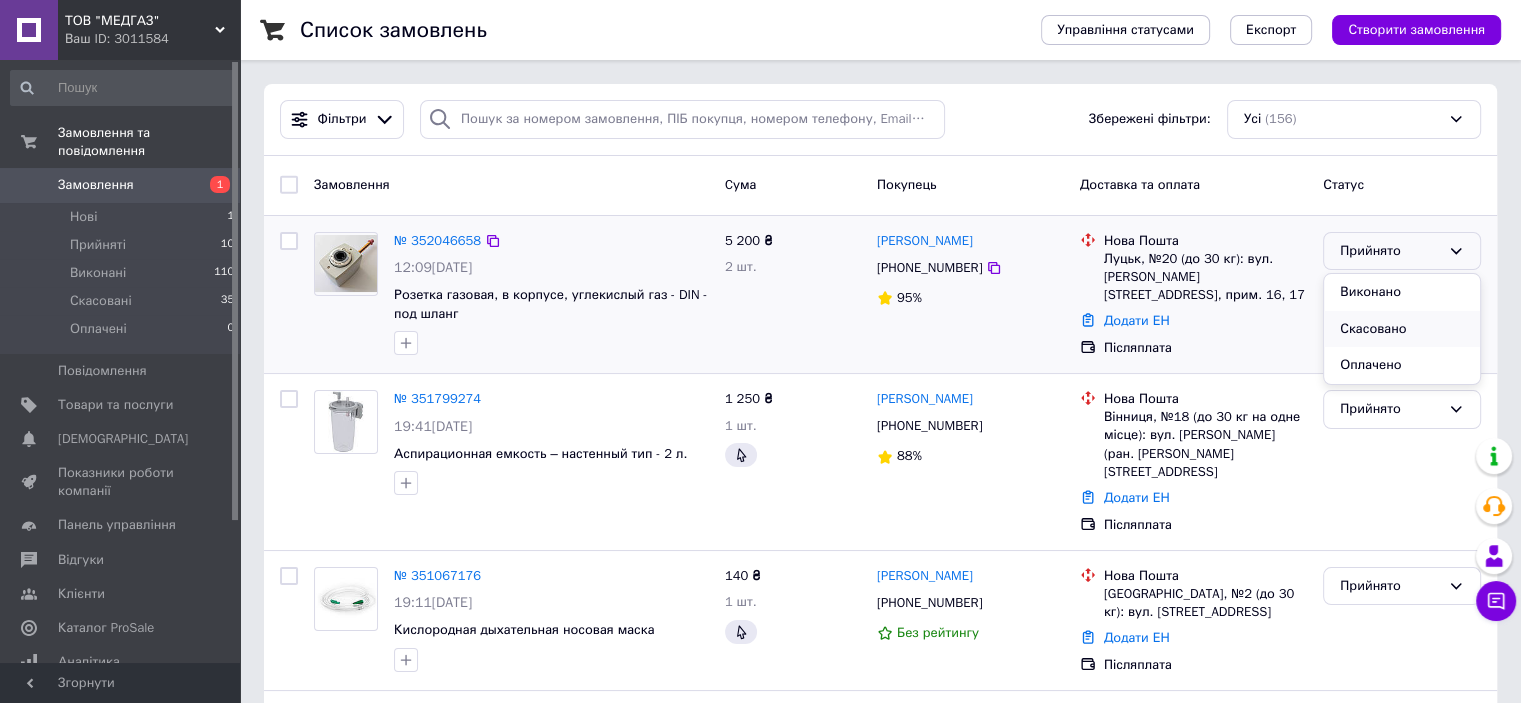 click on "Скасовано" at bounding box center (1402, 329) 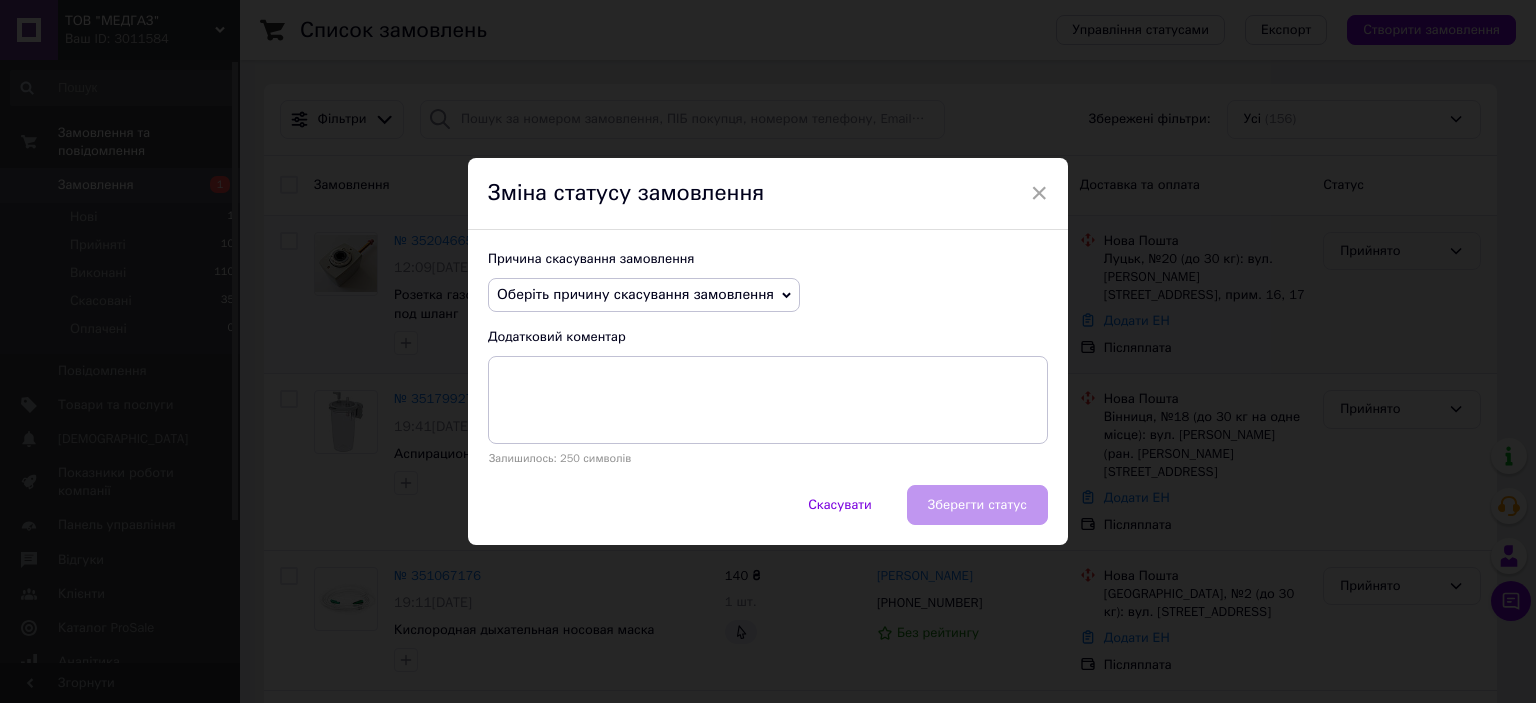 click on "Оберіть причину скасування замовлення" at bounding box center [635, 294] 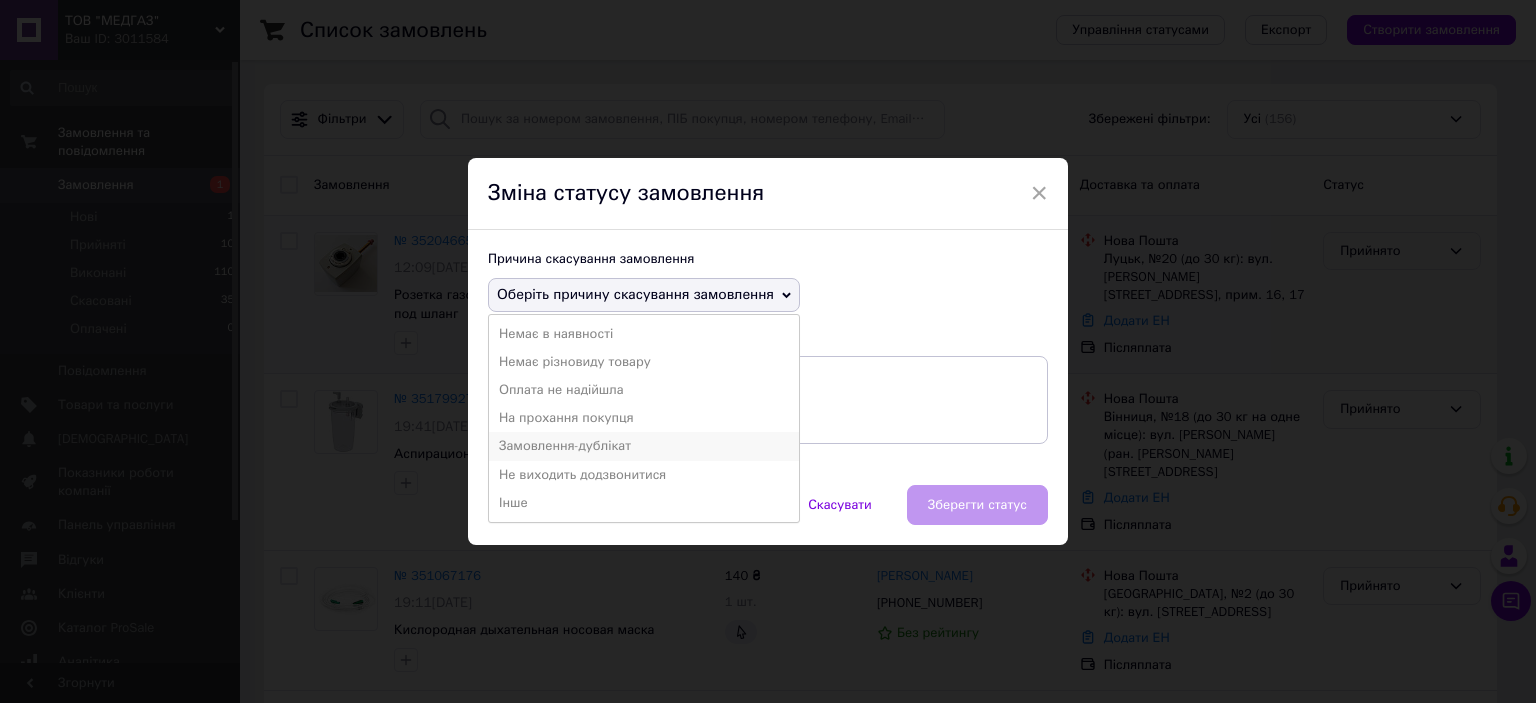 click on "Замовлення-дублікат" at bounding box center [644, 446] 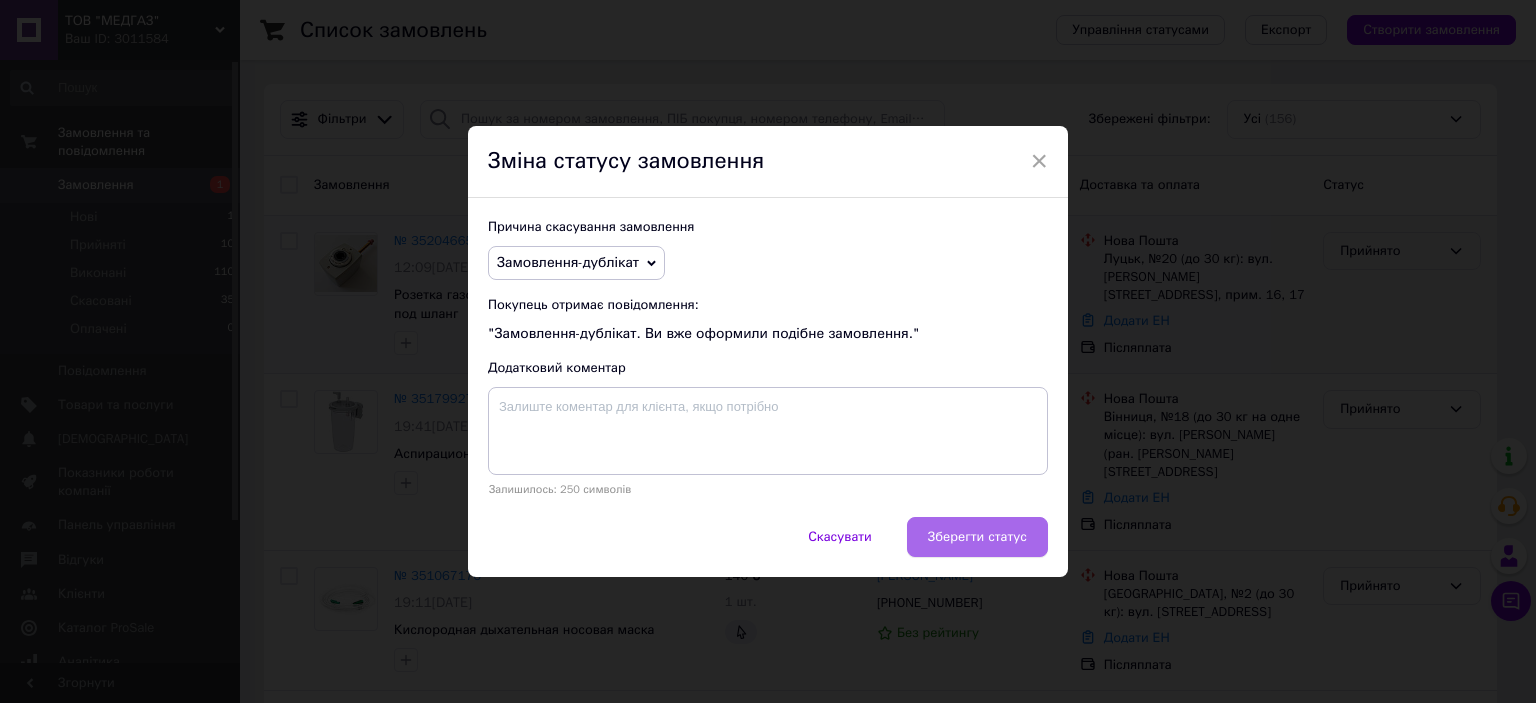 click on "Зберегти статус" at bounding box center (977, 537) 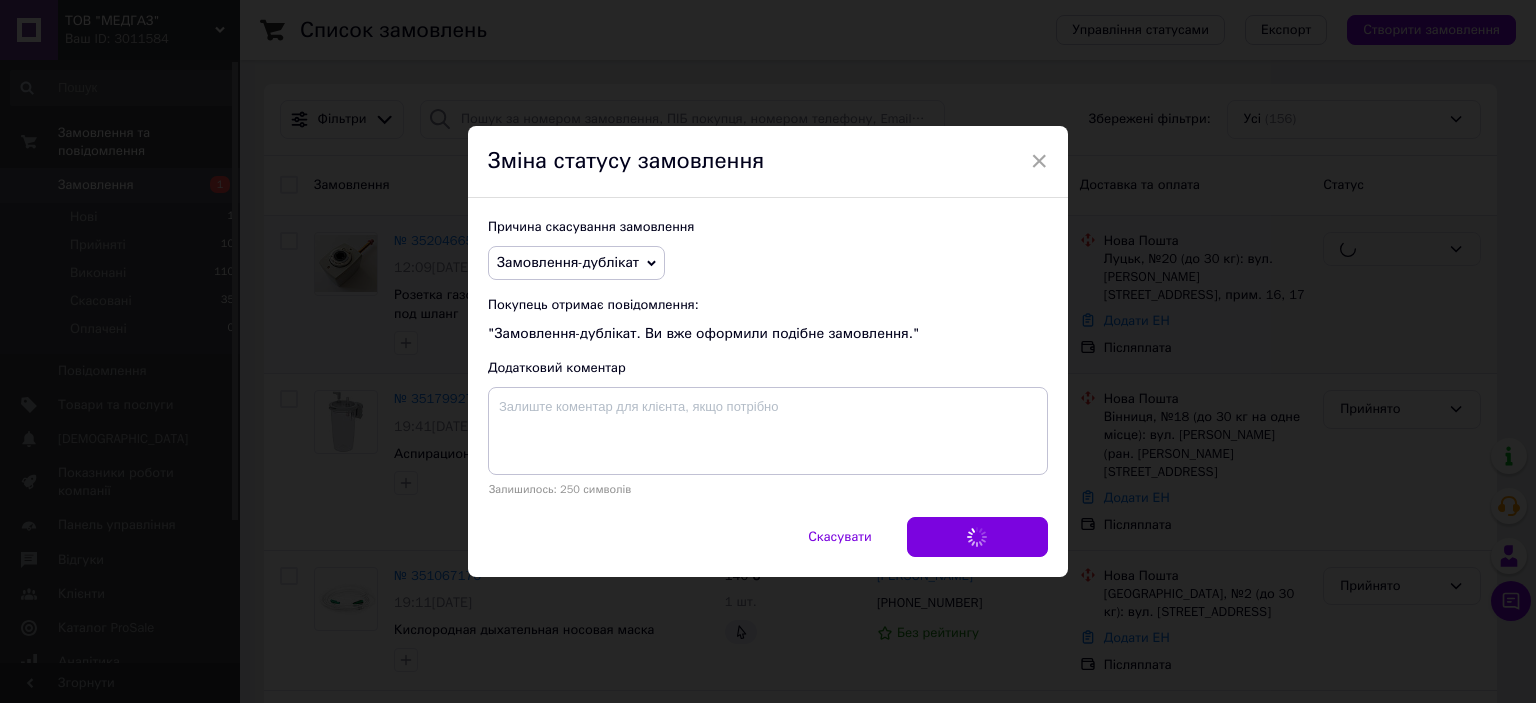 click on "Скасувати   Зберегти статус" at bounding box center (768, 547) 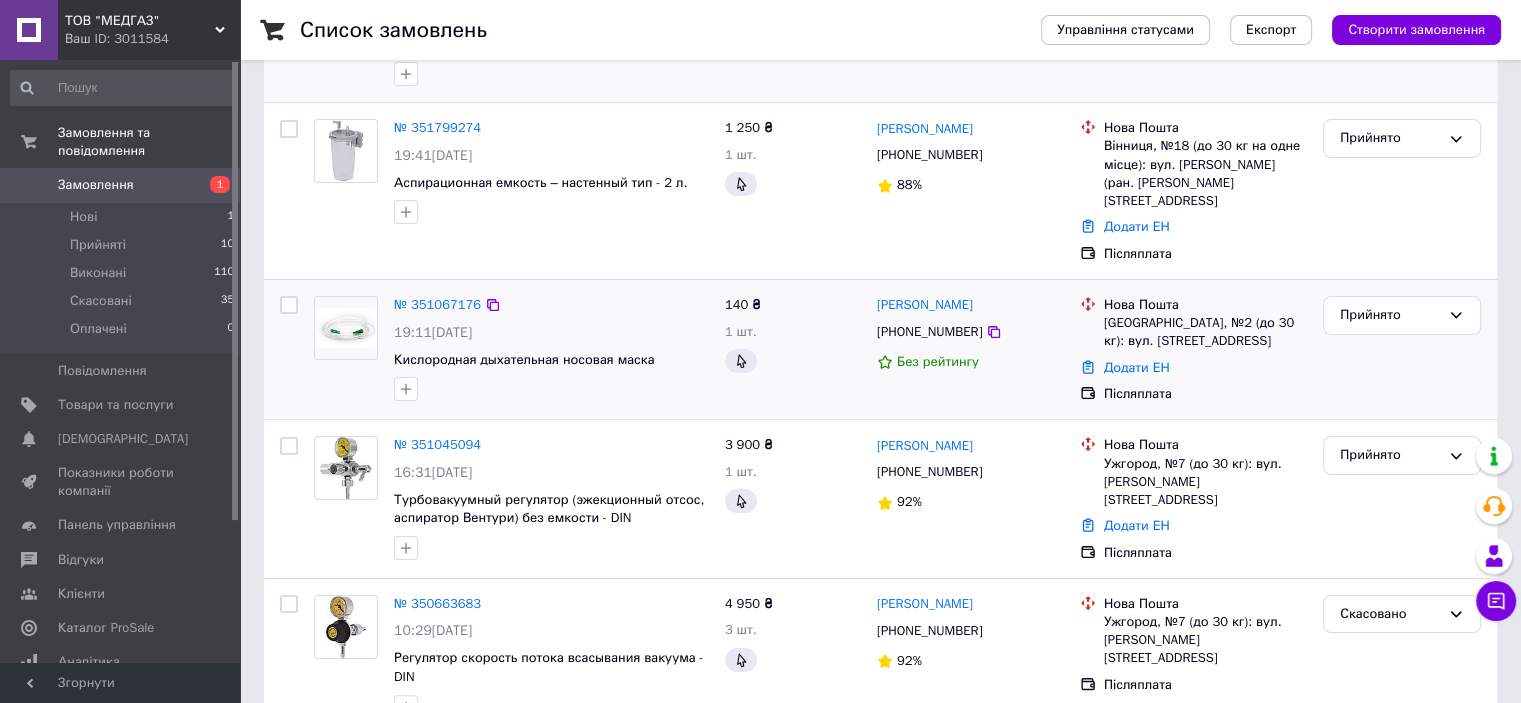 scroll, scrollTop: 300, scrollLeft: 0, axis: vertical 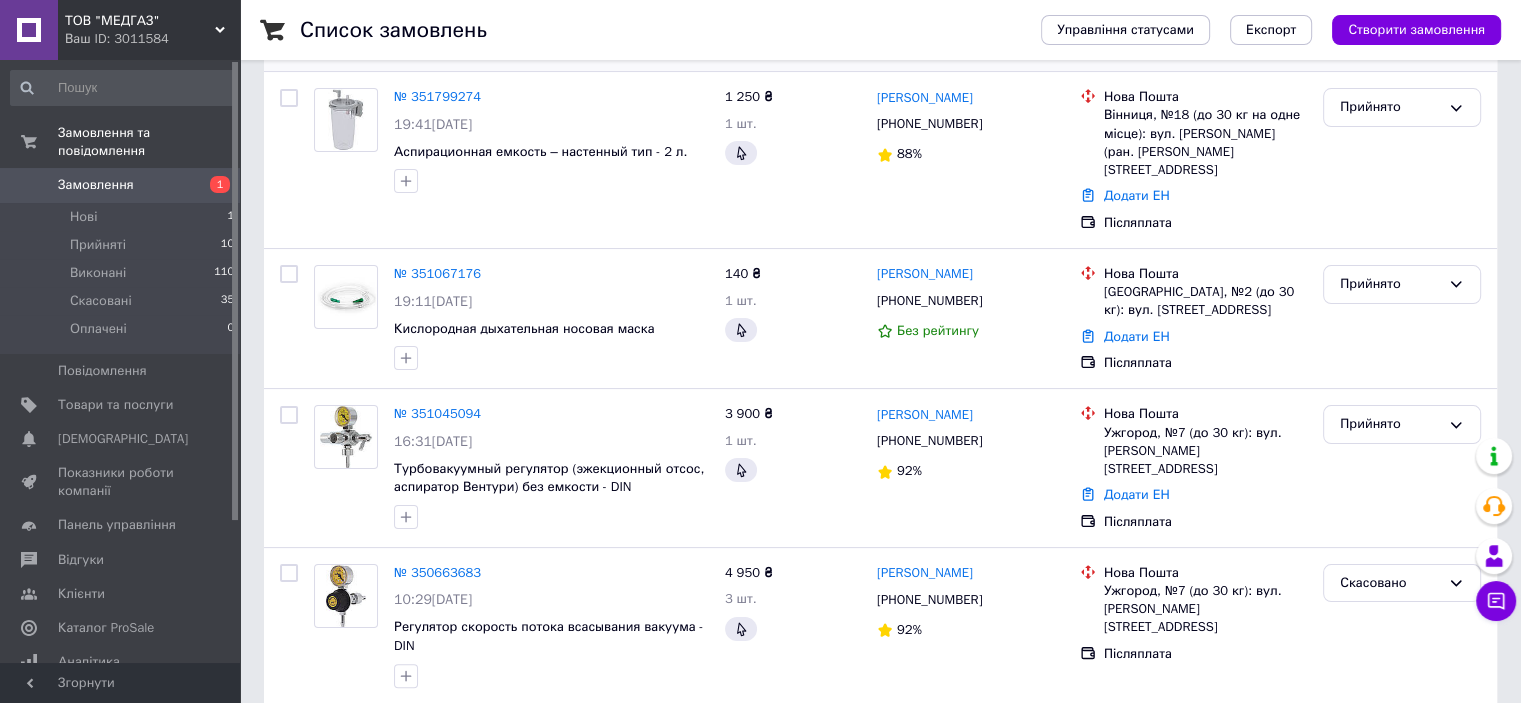 click on "ТОВ "МЕДГАЗ"" at bounding box center (140, 21) 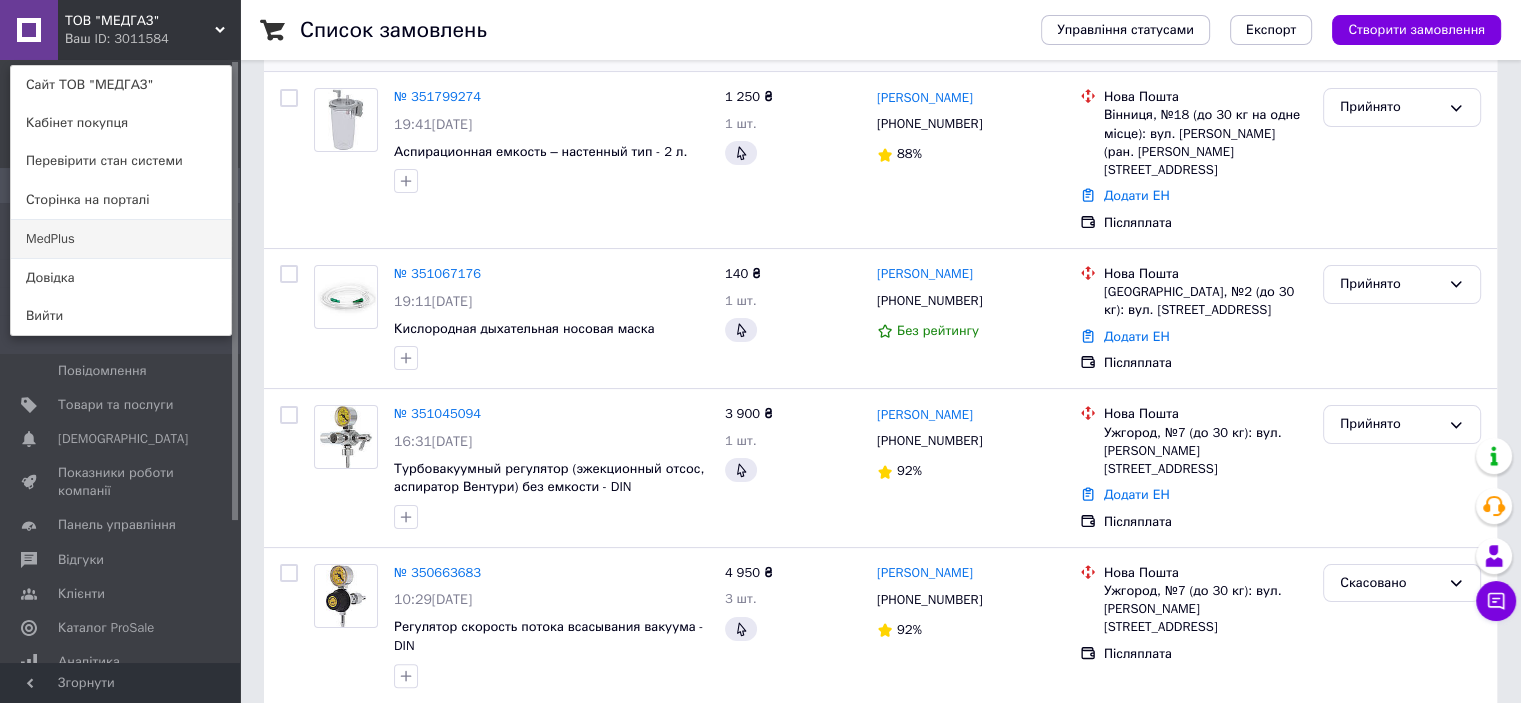 click on "MedPlus" at bounding box center [121, 239] 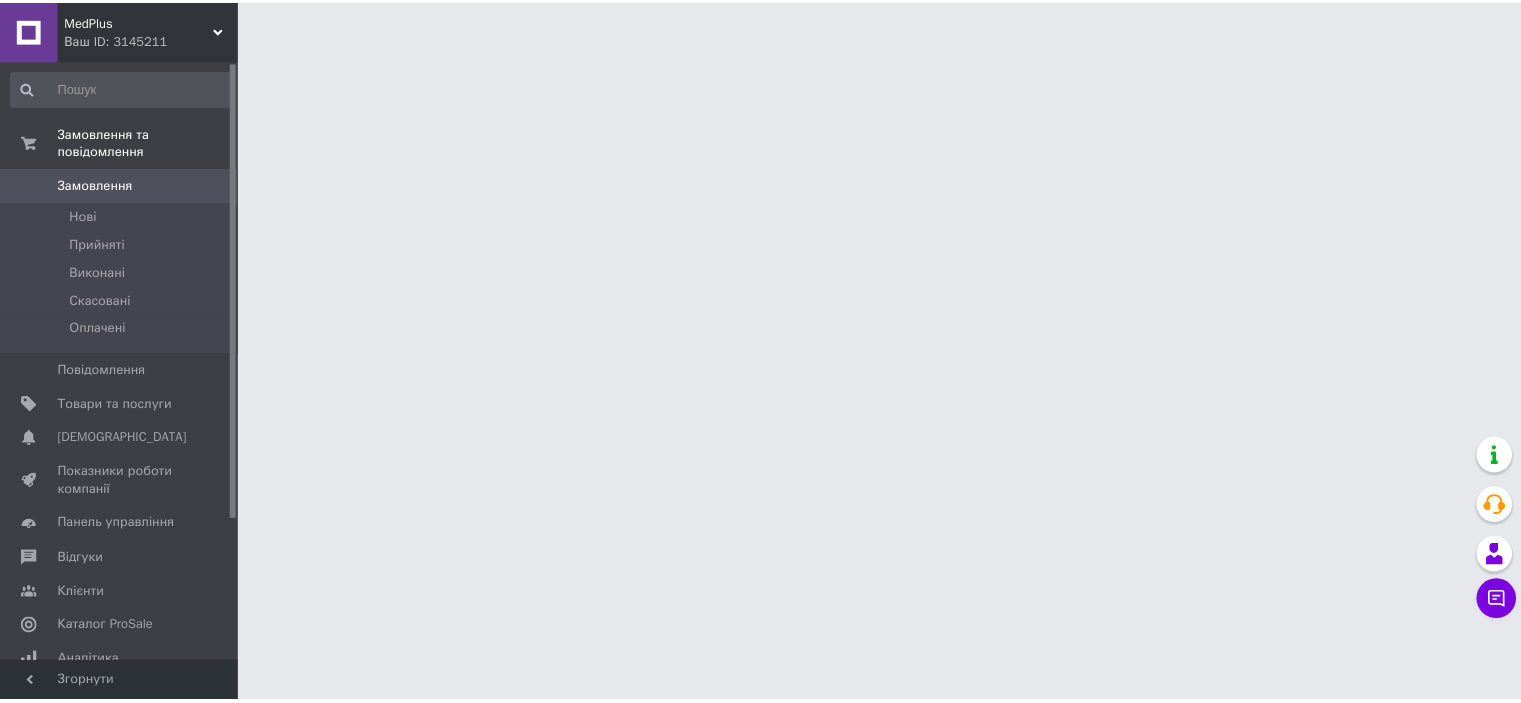 scroll, scrollTop: 0, scrollLeft: 0, axis: both 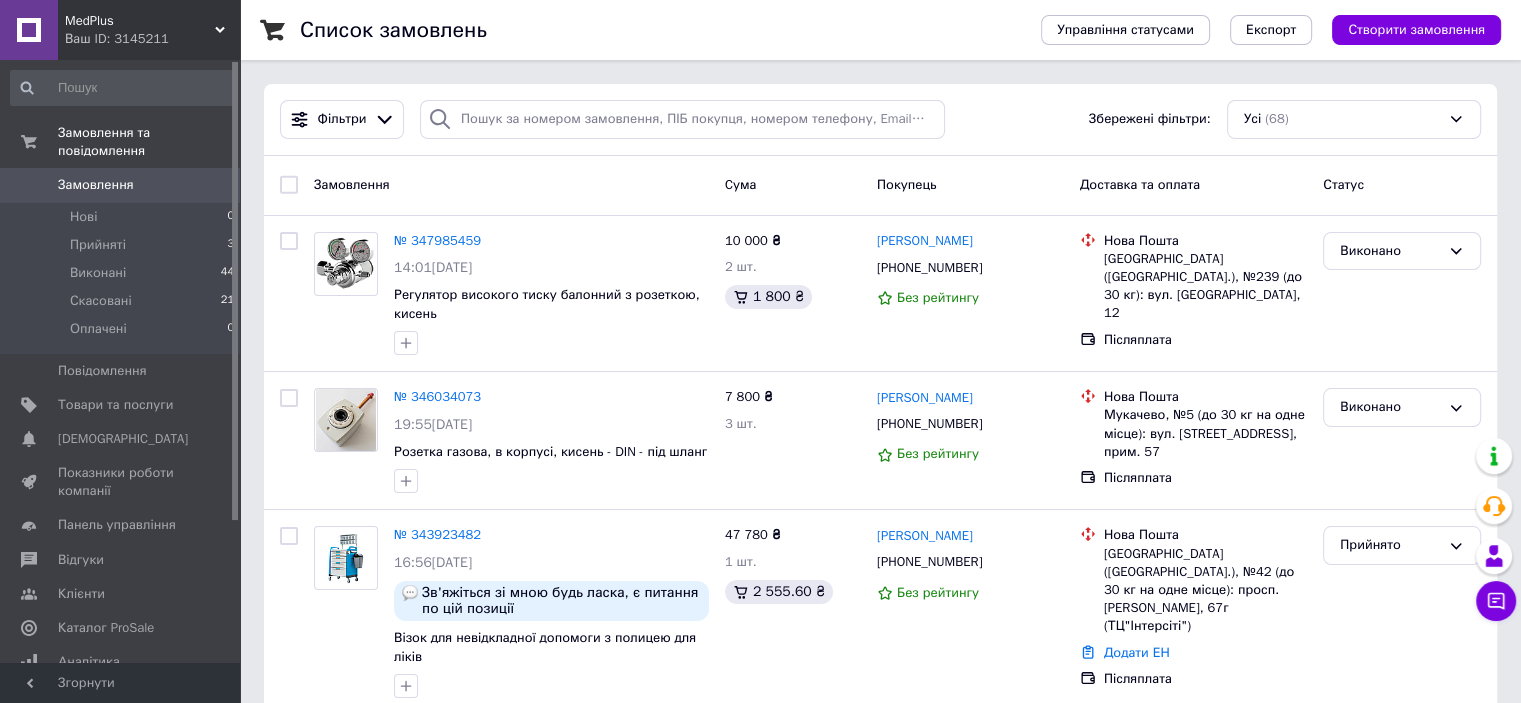click on "Ваш ID: 3145211" at bounding box center [152, 39] 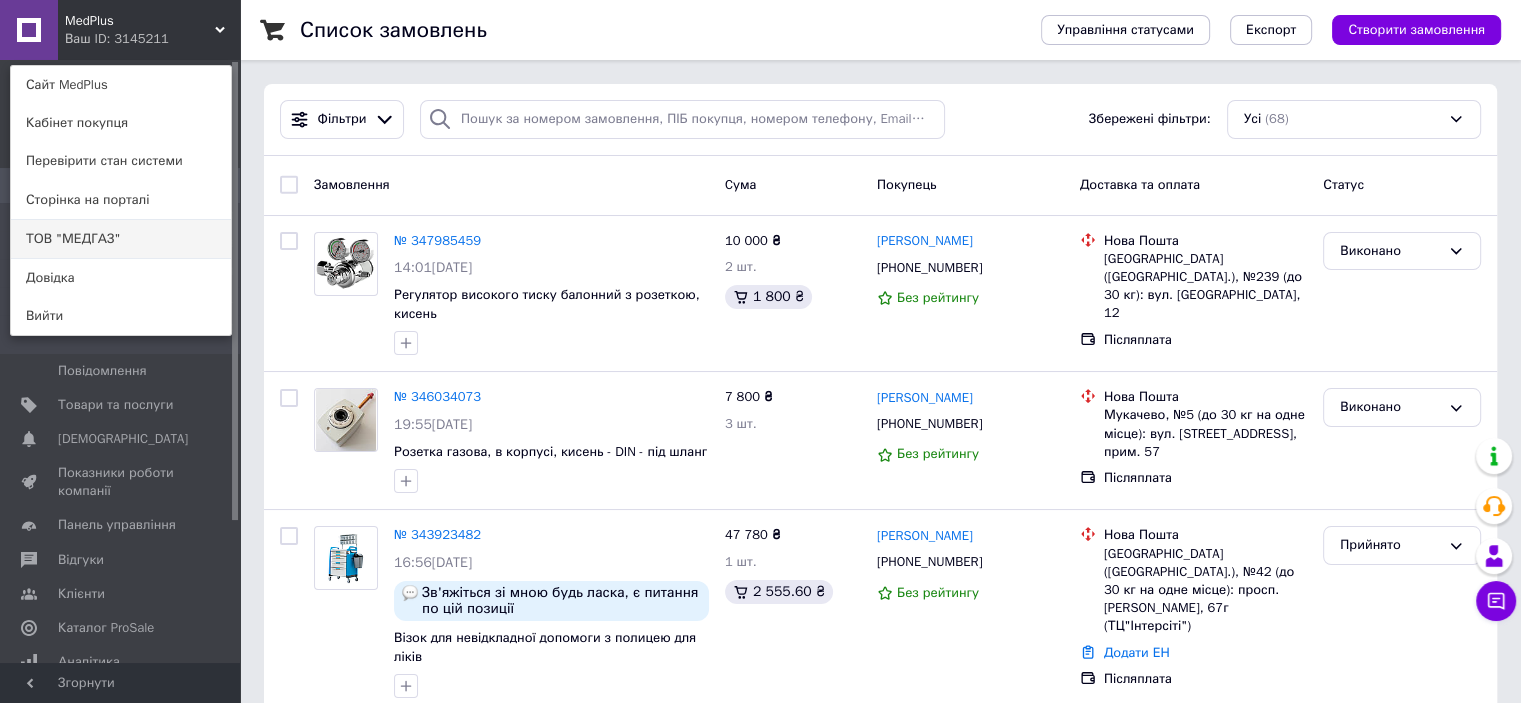 click on "ТОВ "МЕДГАЗ"" at bounding box center [121, 239] 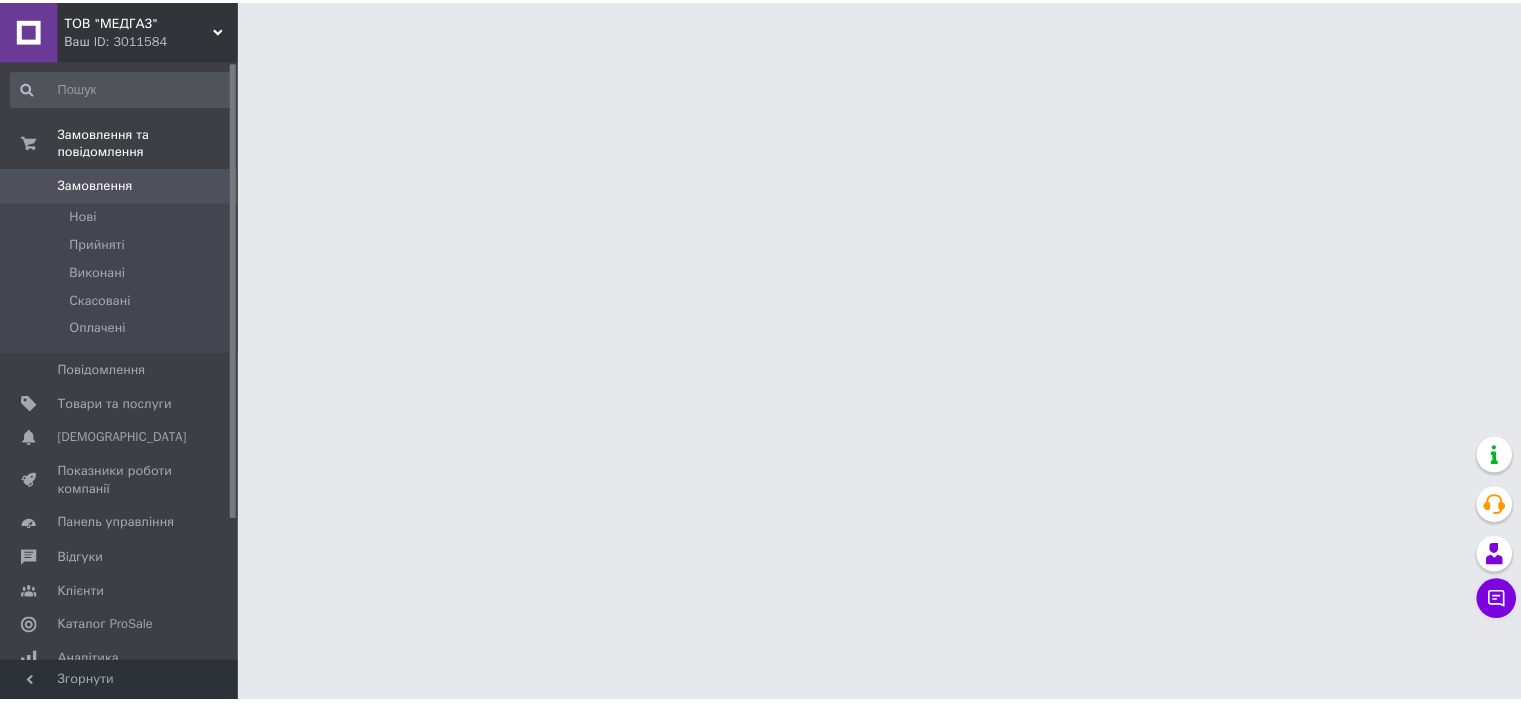 scroll, scrollTop: 0, scrollLeft: 0, axis: both 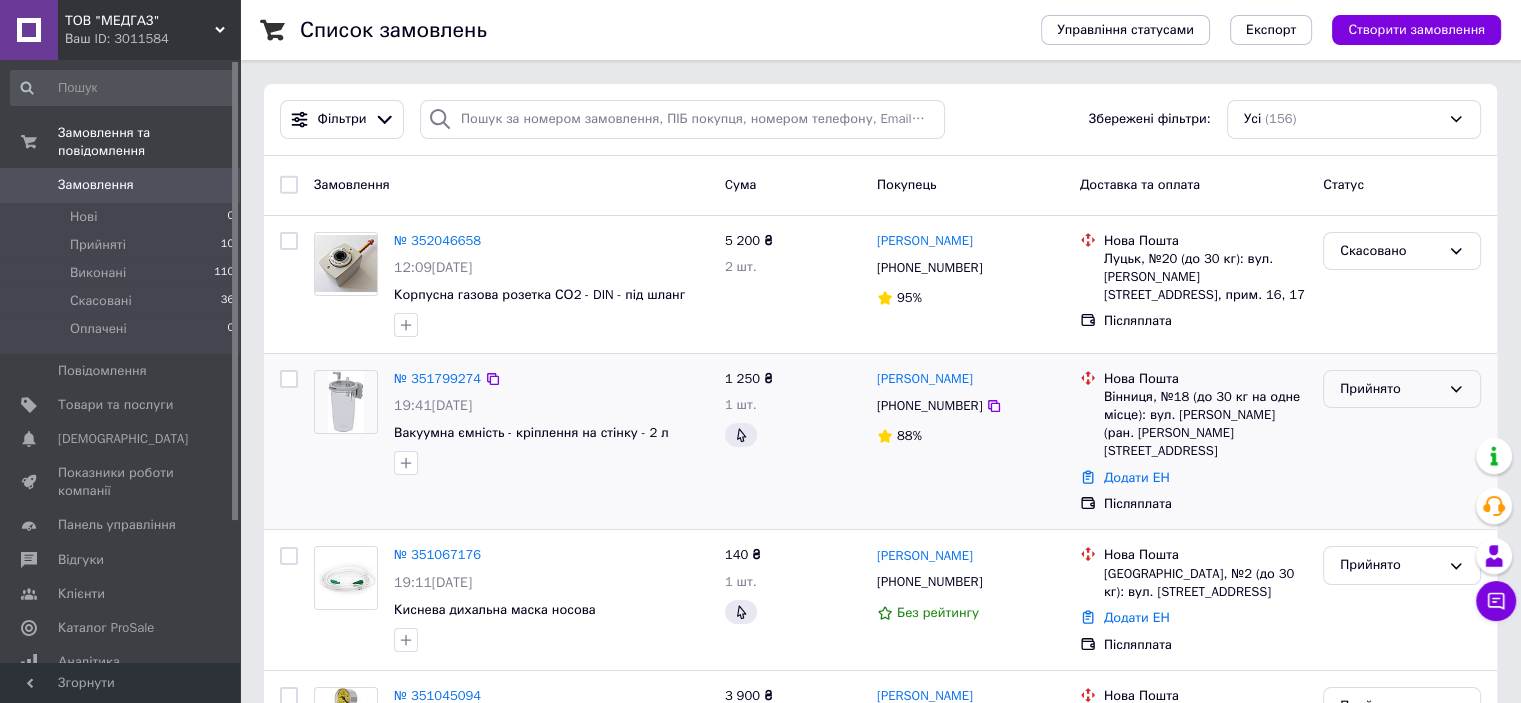 click on "Прийнято" at bounding box center (1390, 389) 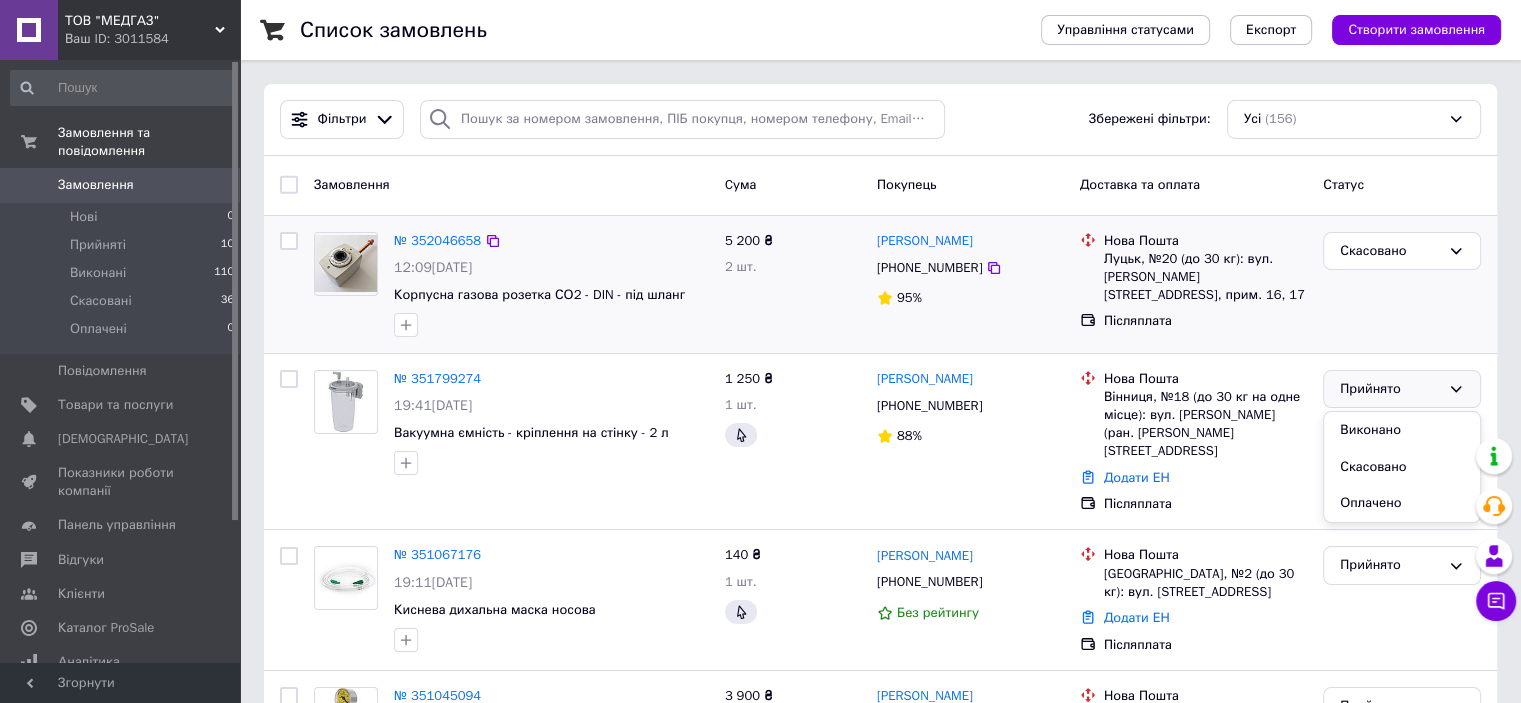 click on "Післяплата" at bounding box center (1205, 321) 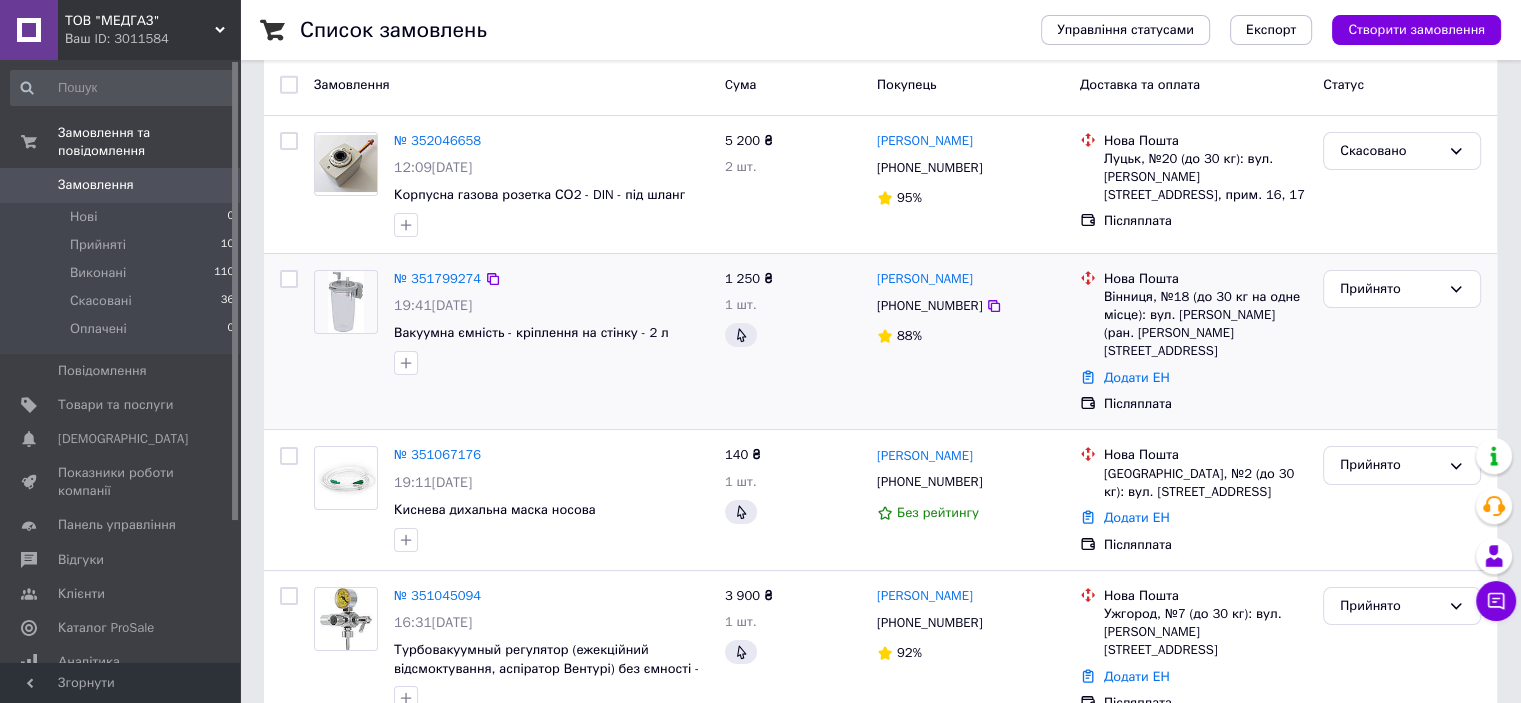 scroll, scrollTop: 200, scrollLeft: 0, axis: vertical 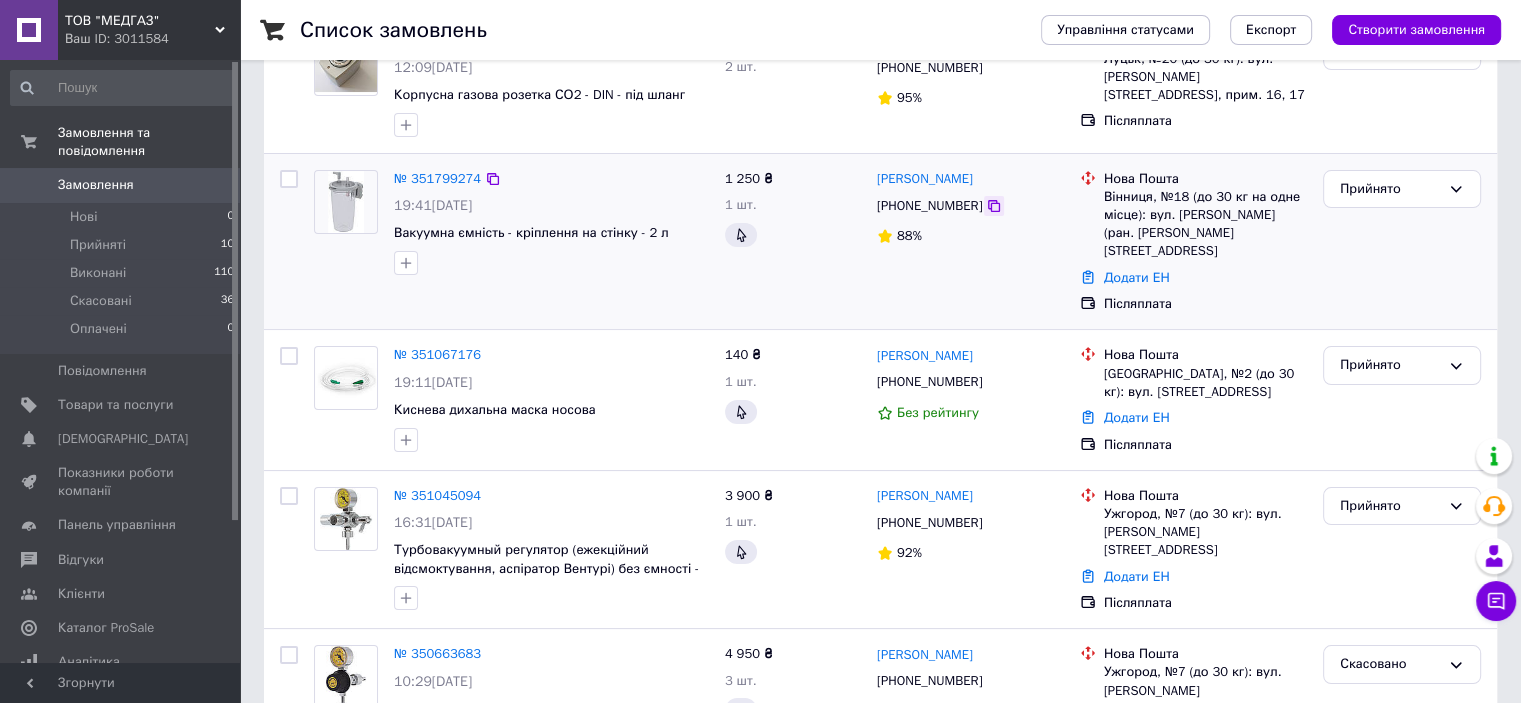 click 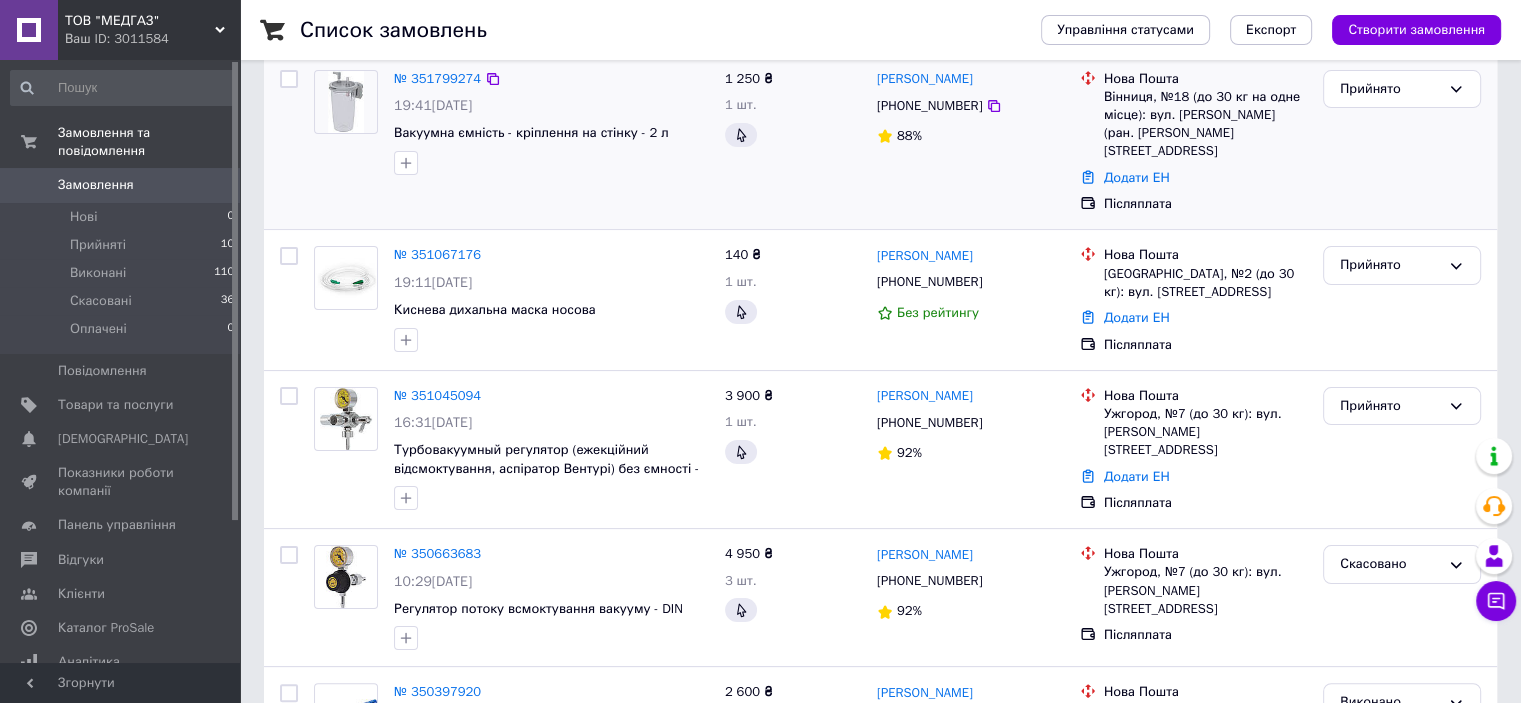 scroll, scrollTop: 0, scrollLeft: 0, axis: both 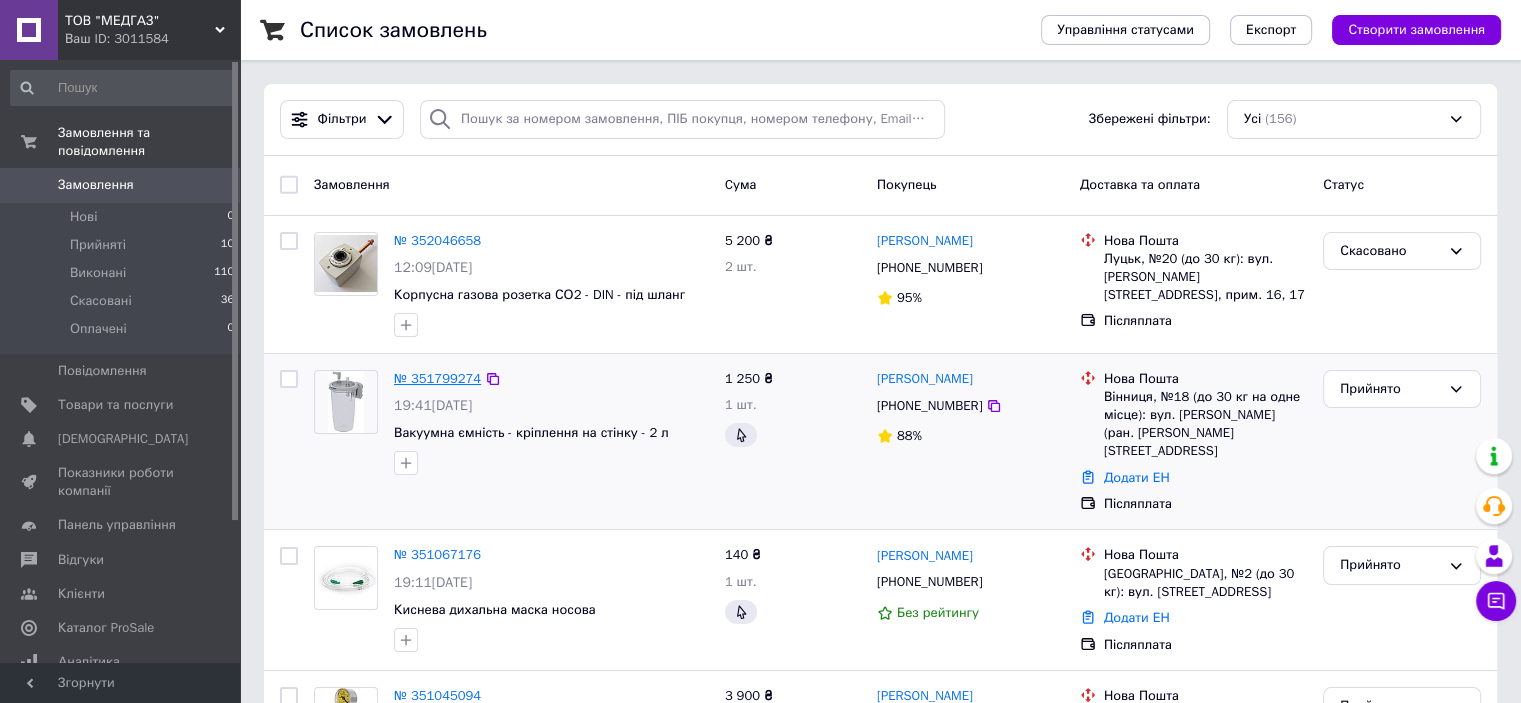 click on "№ 351799274" at bounding box center [437, 378] 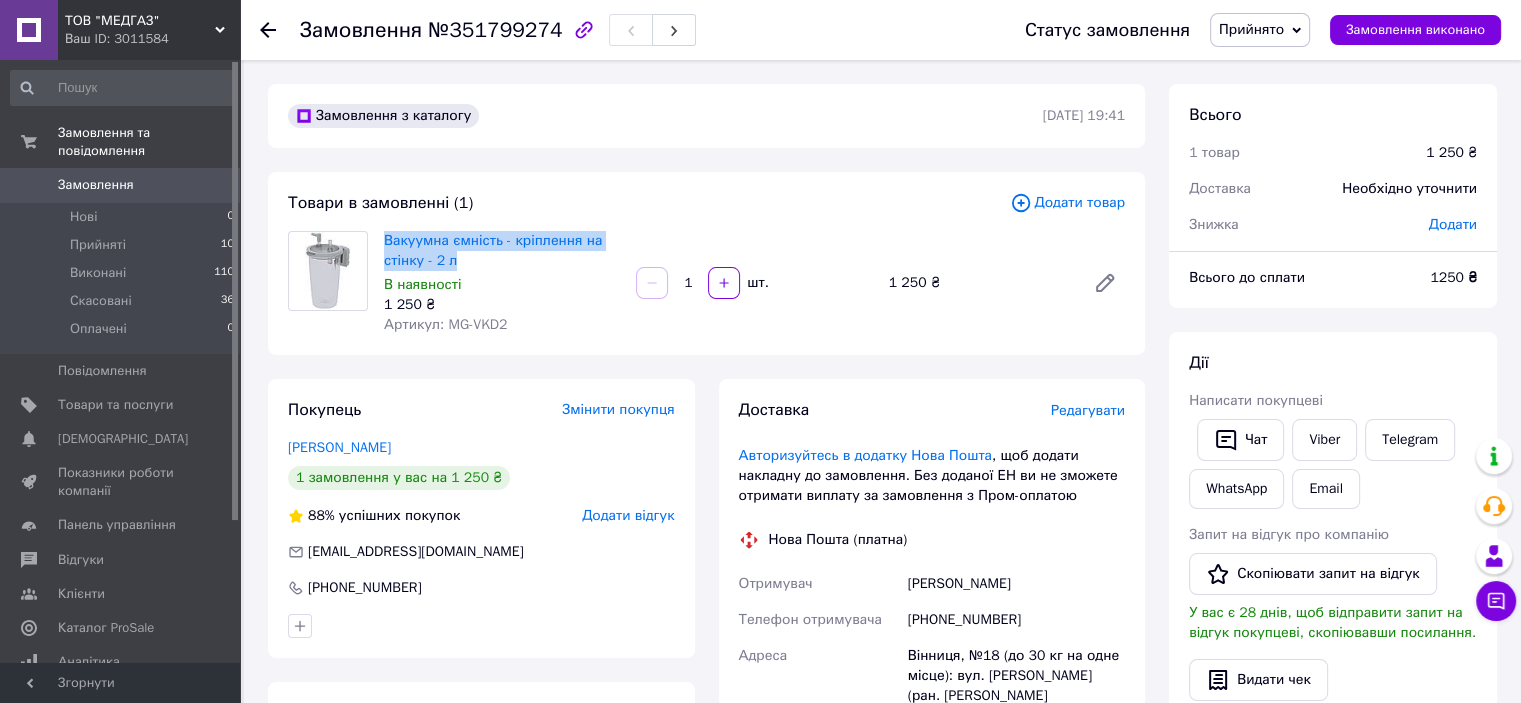 drag, startPoint x: 480, startPoint y: 260, endPoint x: 381, endPoint y: 246, distance: 99.985 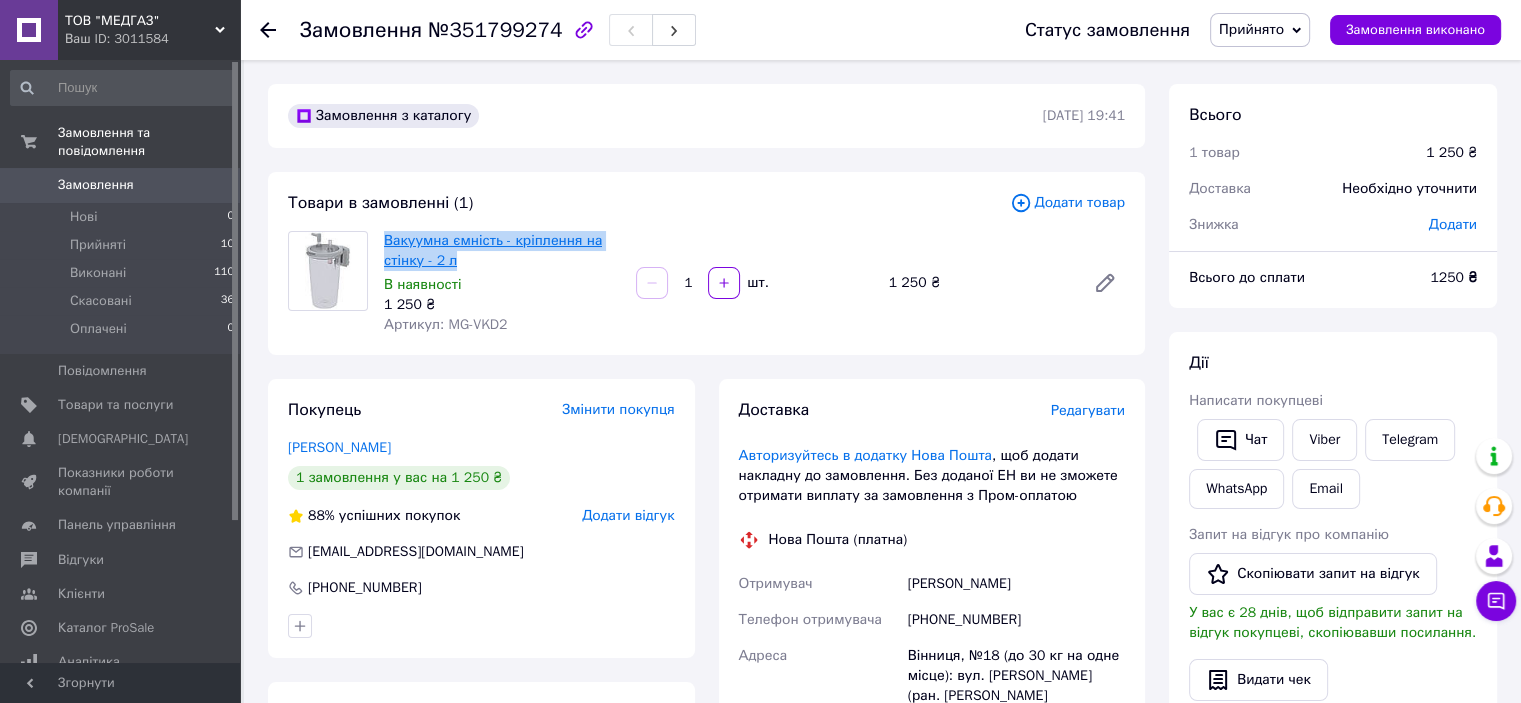 copy on "Вакуумна ємність - кріплення на стінку - 2 л" 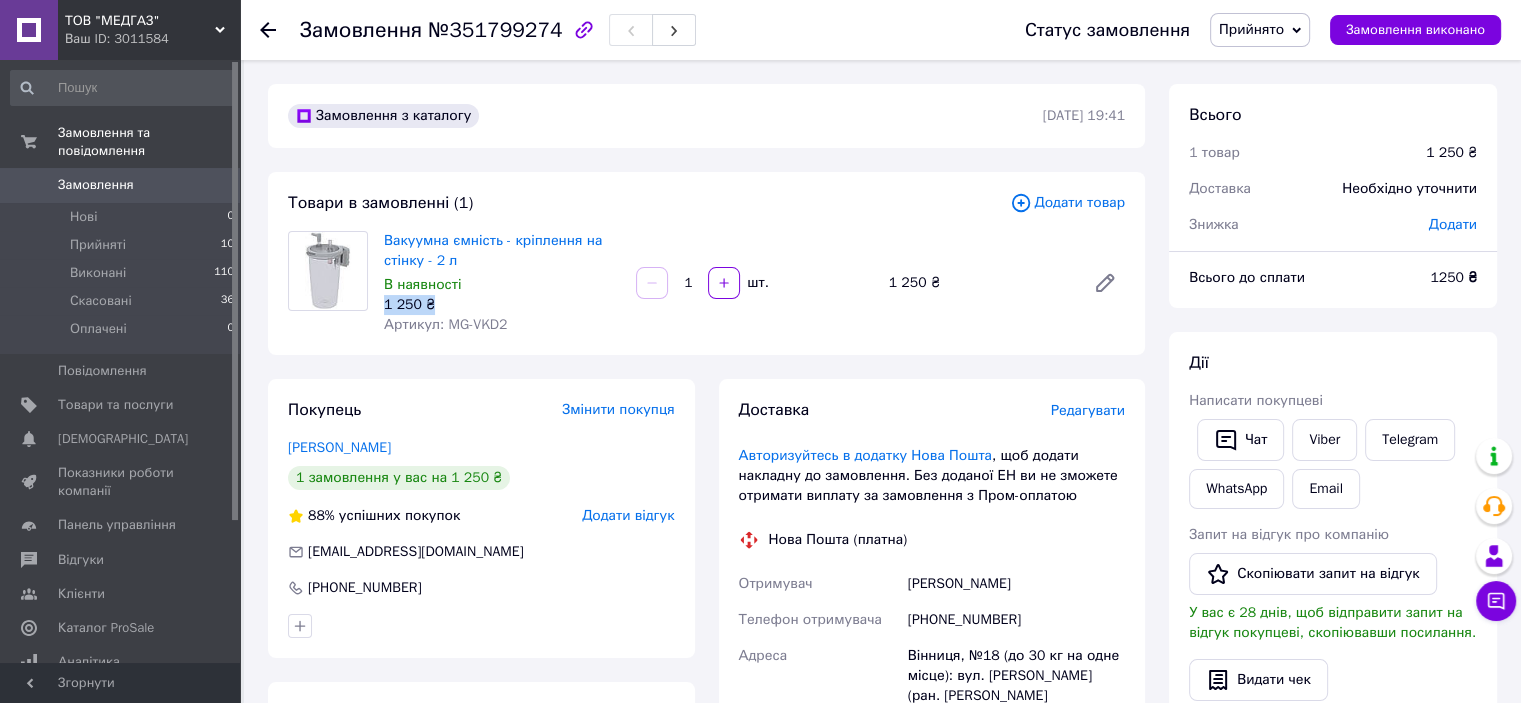 drag, startPoint x: 382, startPoint y: 300, endPoint x: 439, endPoint y: 301, distance: 57.00877 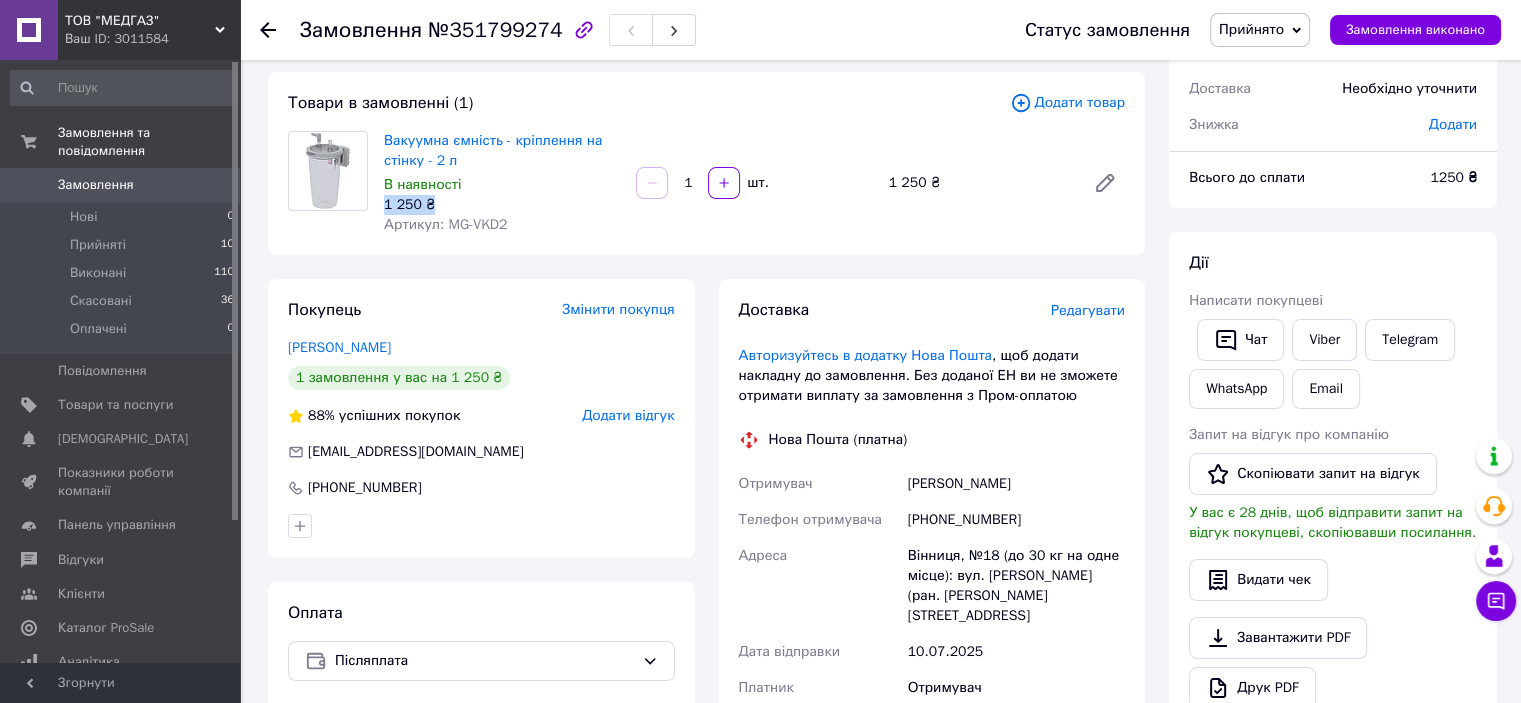 scroll, scrollTop: 200, scrollLeft: 0, axis: vertical 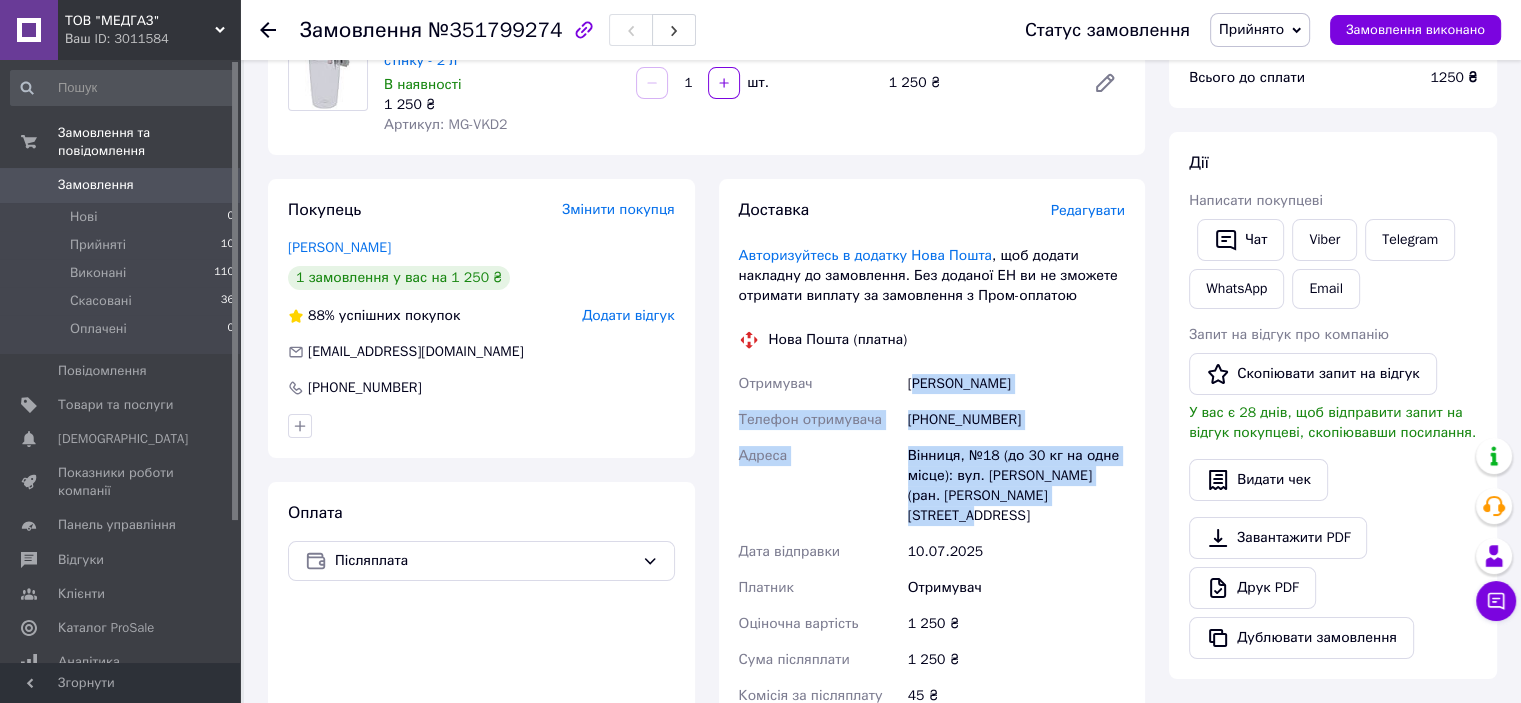 drag, startPoint x: 914, startPoint y: 380, endPoint x: 1017, endPoint y: 483, distance: 145.664 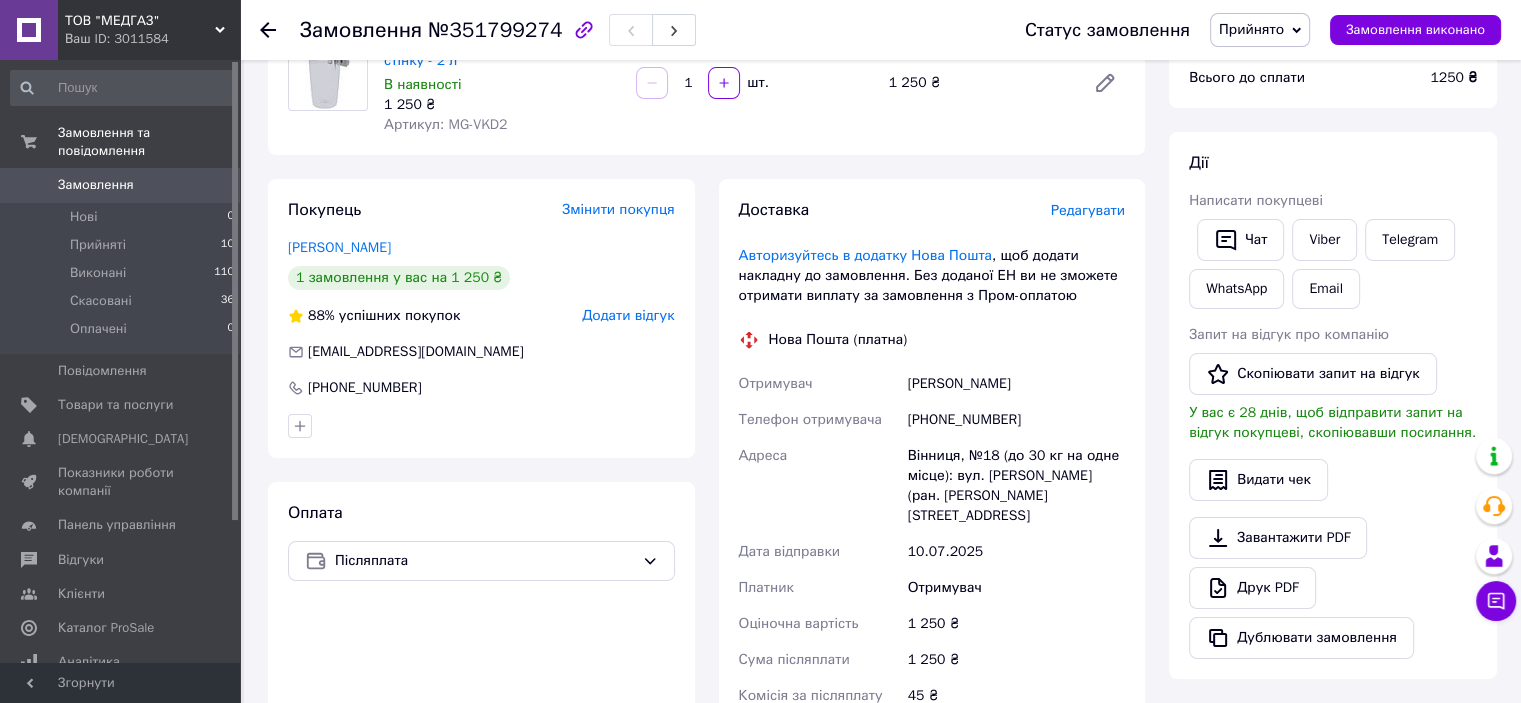 drag, startPoint x: 1001, startPoint y: 474, endPoint x: 899, endPoint y: 375, distance: 142.14429 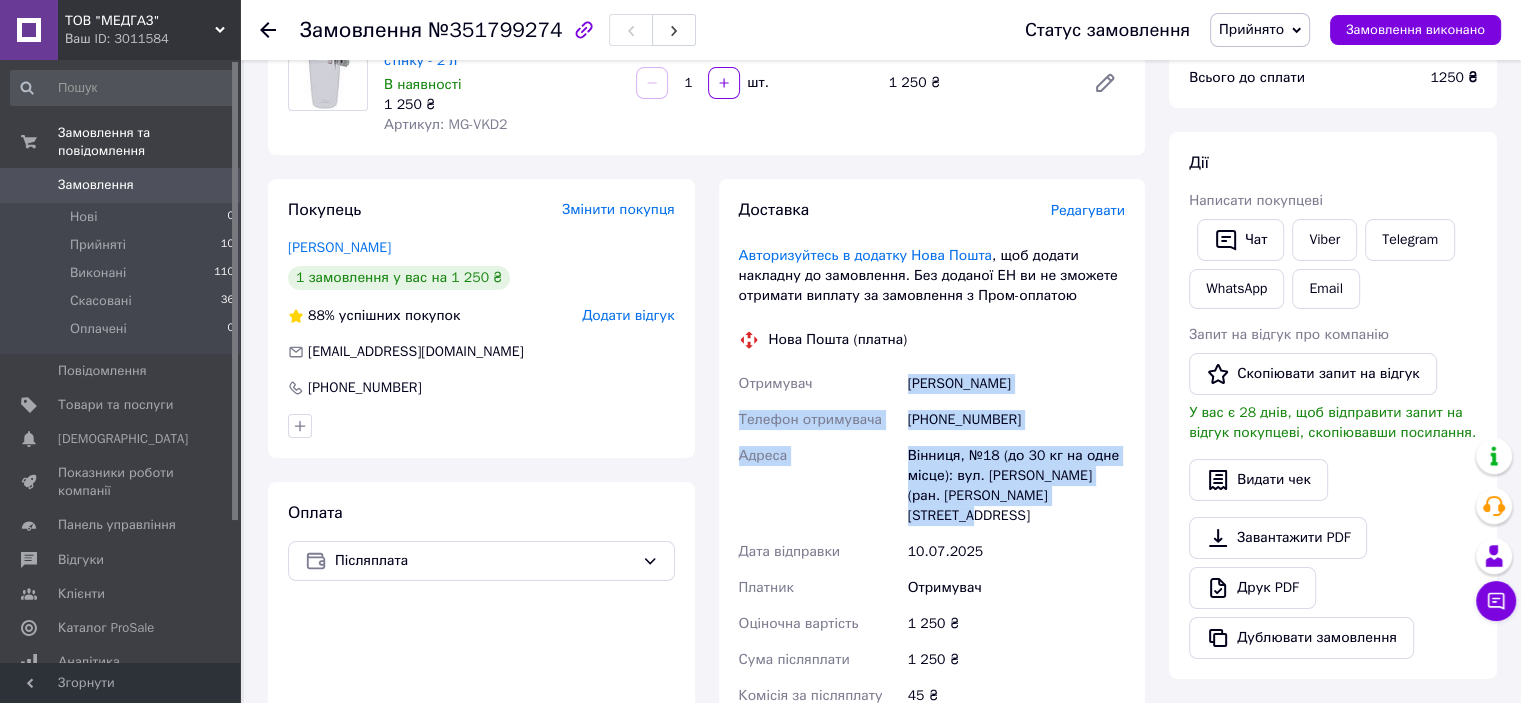 drag, startPoint x: 904, startPoint y: 383, endPoint x: 1064, endPoint y: 500, distance: 198.21452 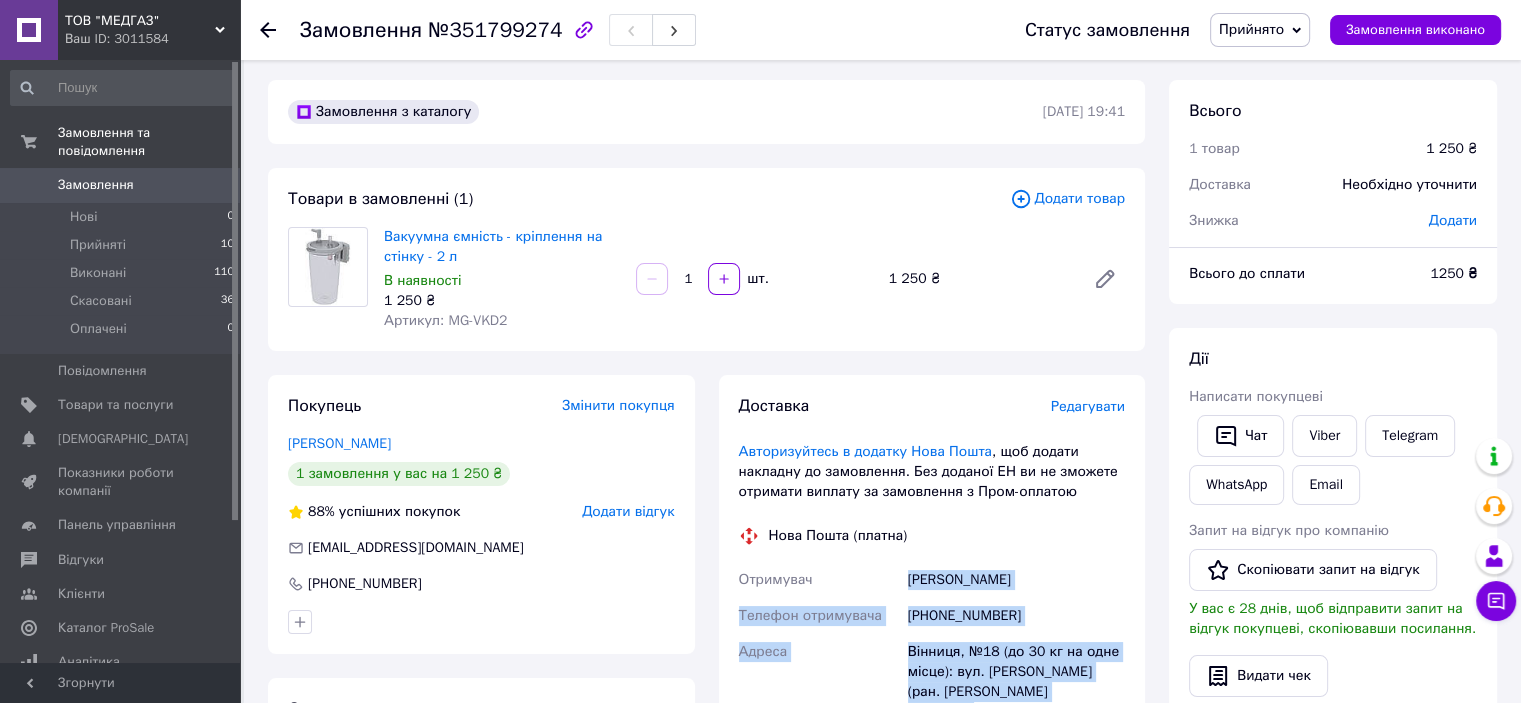 scroll, scrollTop: 0, scrollLeft: 0, axis: both 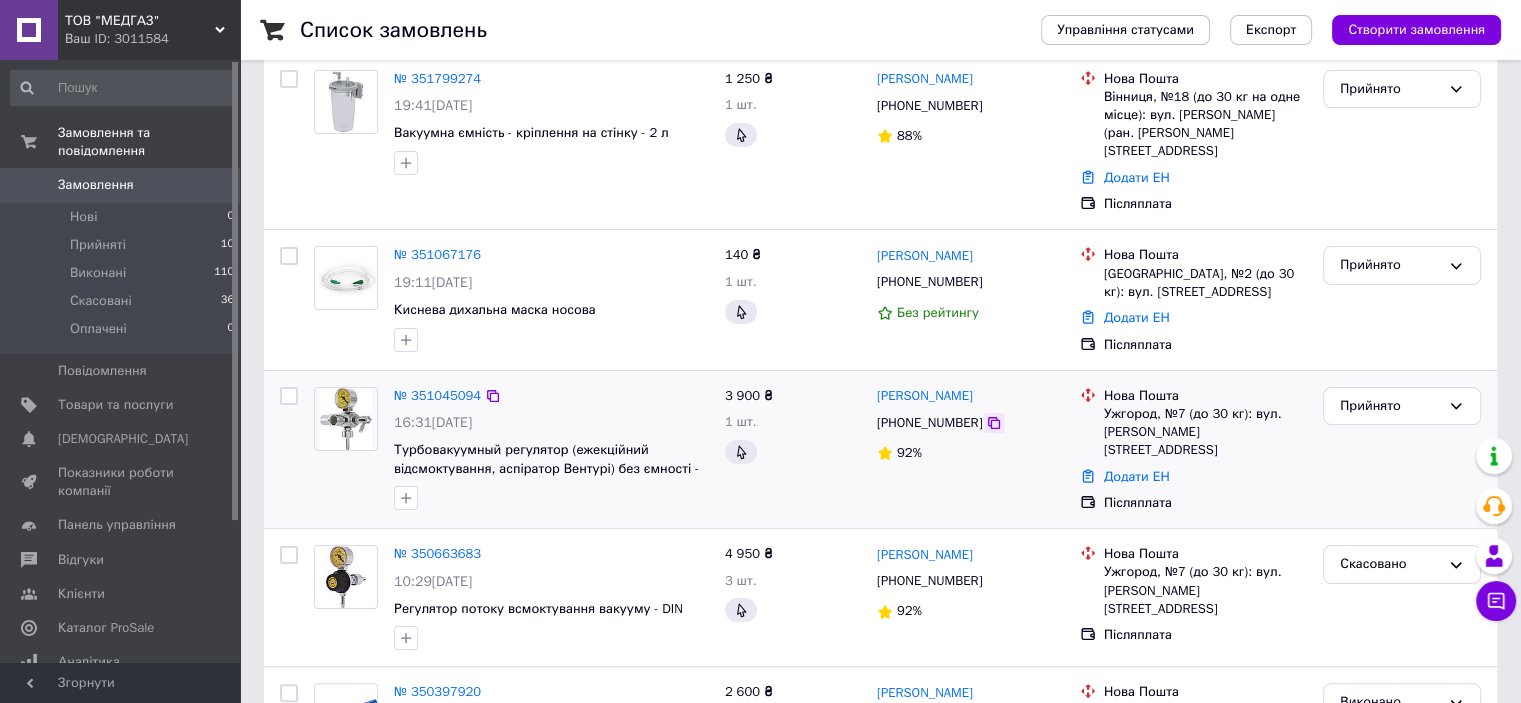 click 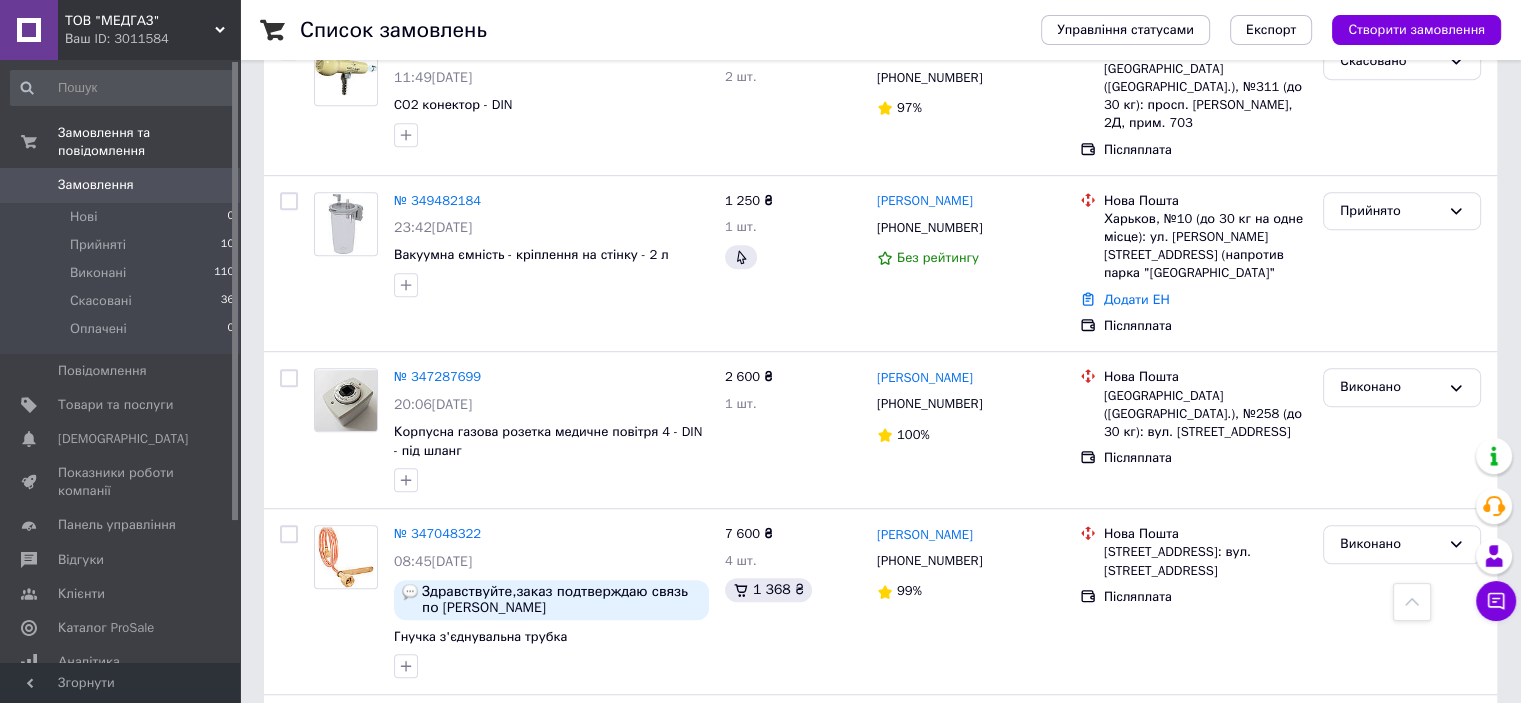 scroll, scrollTop: 1200, scrollLeft: 0, axis: vertical 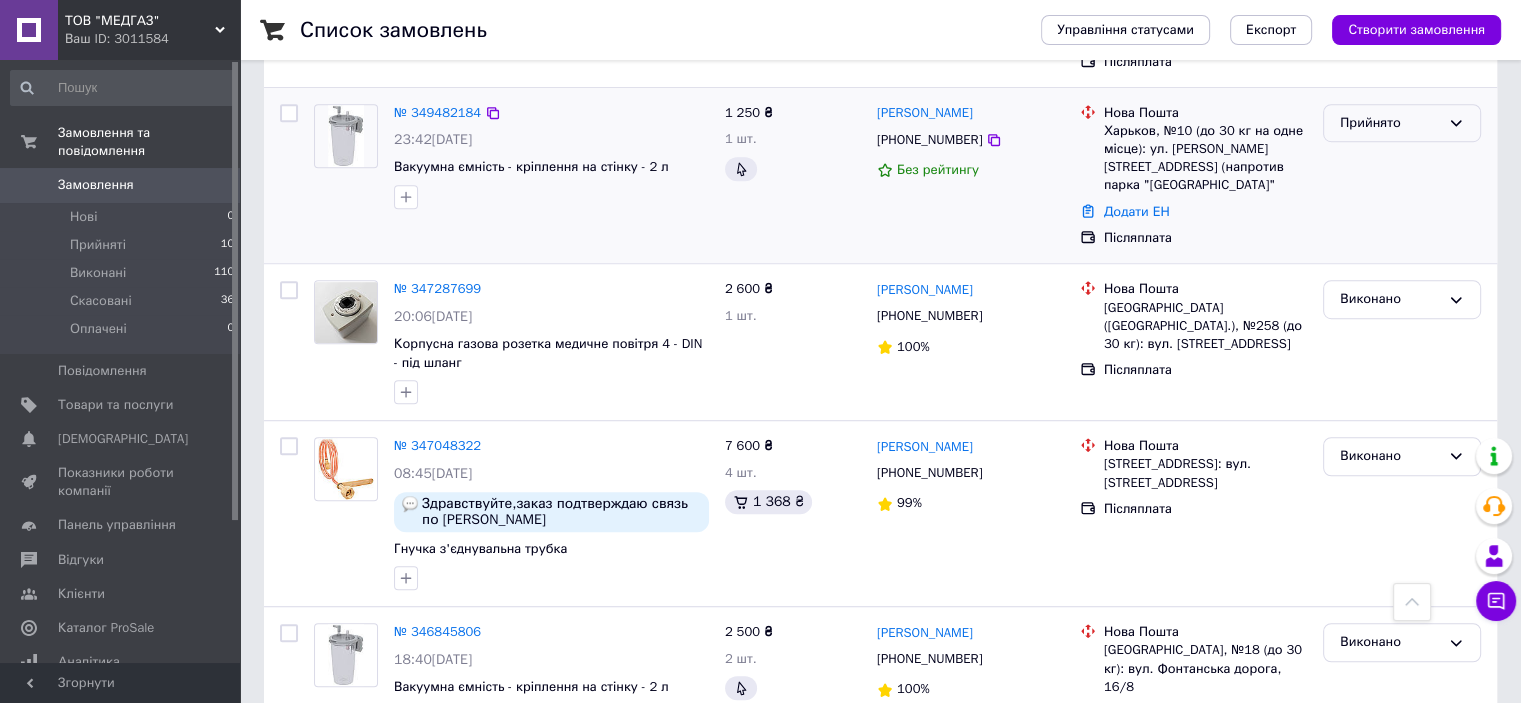 click on "Прийнято" at bounding box center [1390, 123] 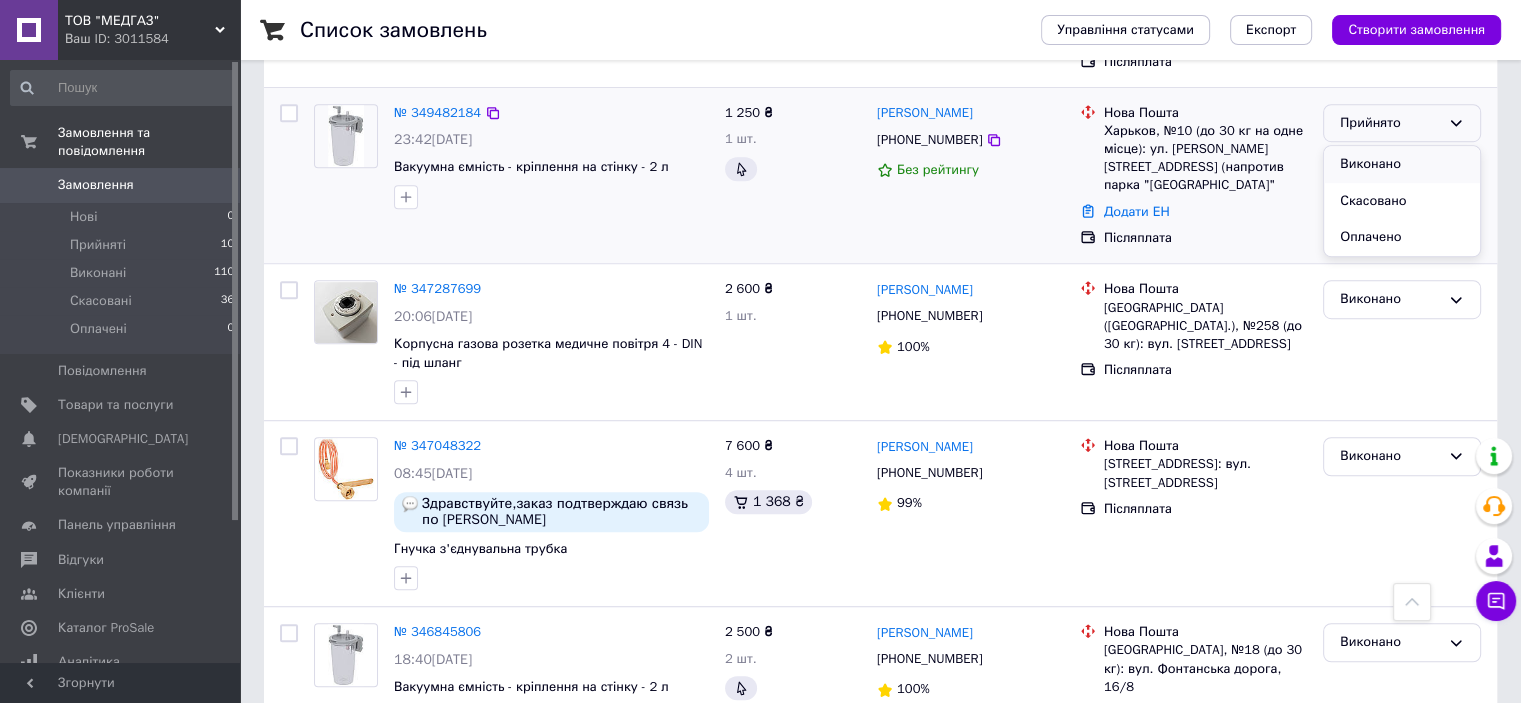click on "Виконано" at bounding box center [1402, 164] 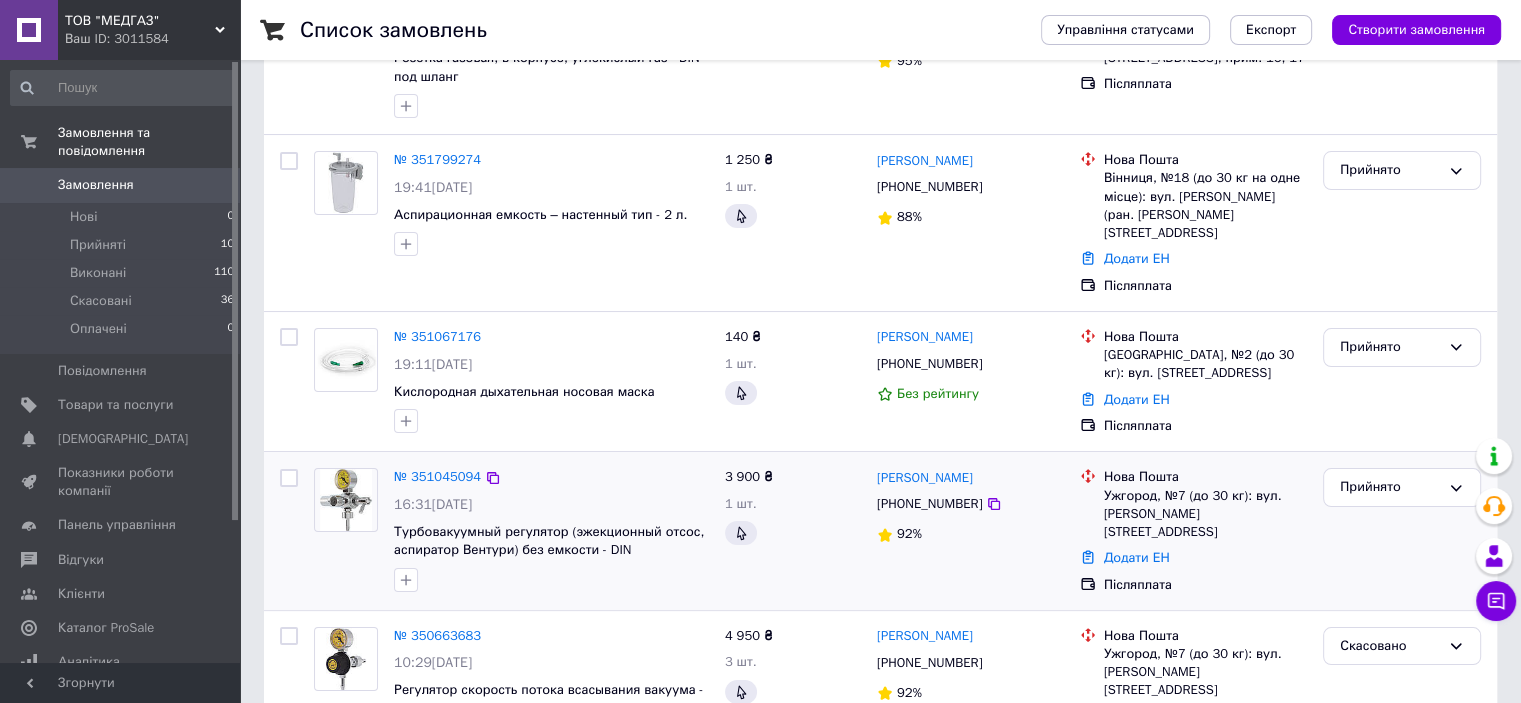 scroll, scrollTop: 0, scrollLeft: 0, axis: both 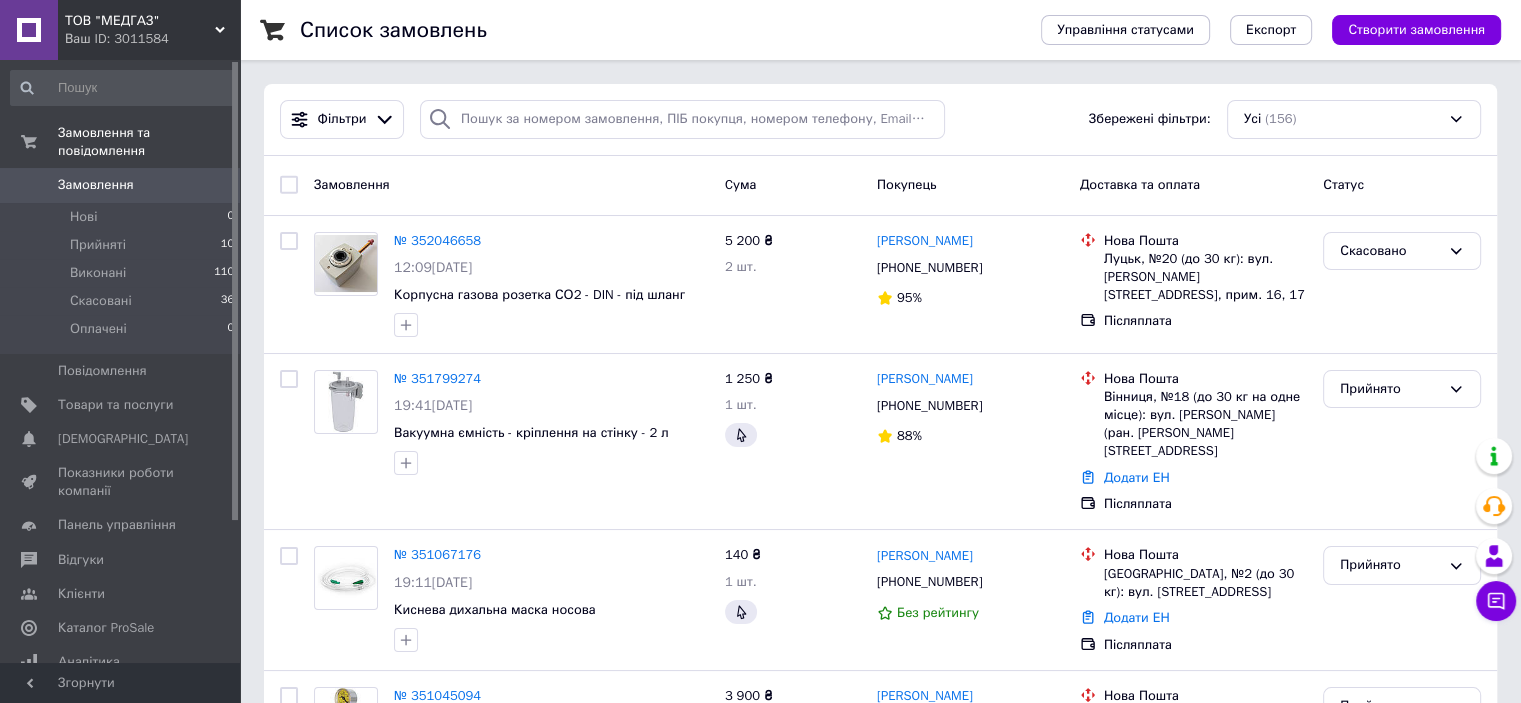 click 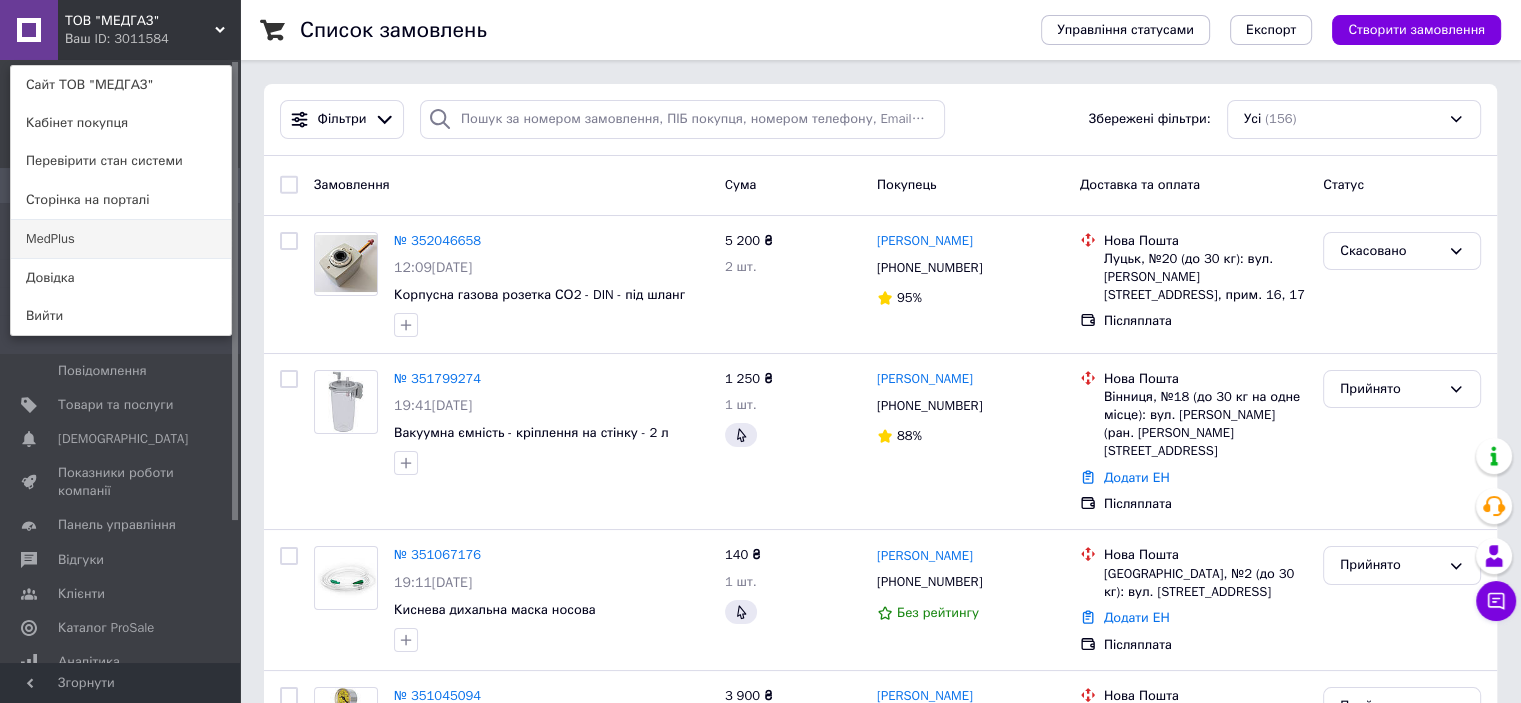 click on "MedPlus" at bounding box center [121, 239] 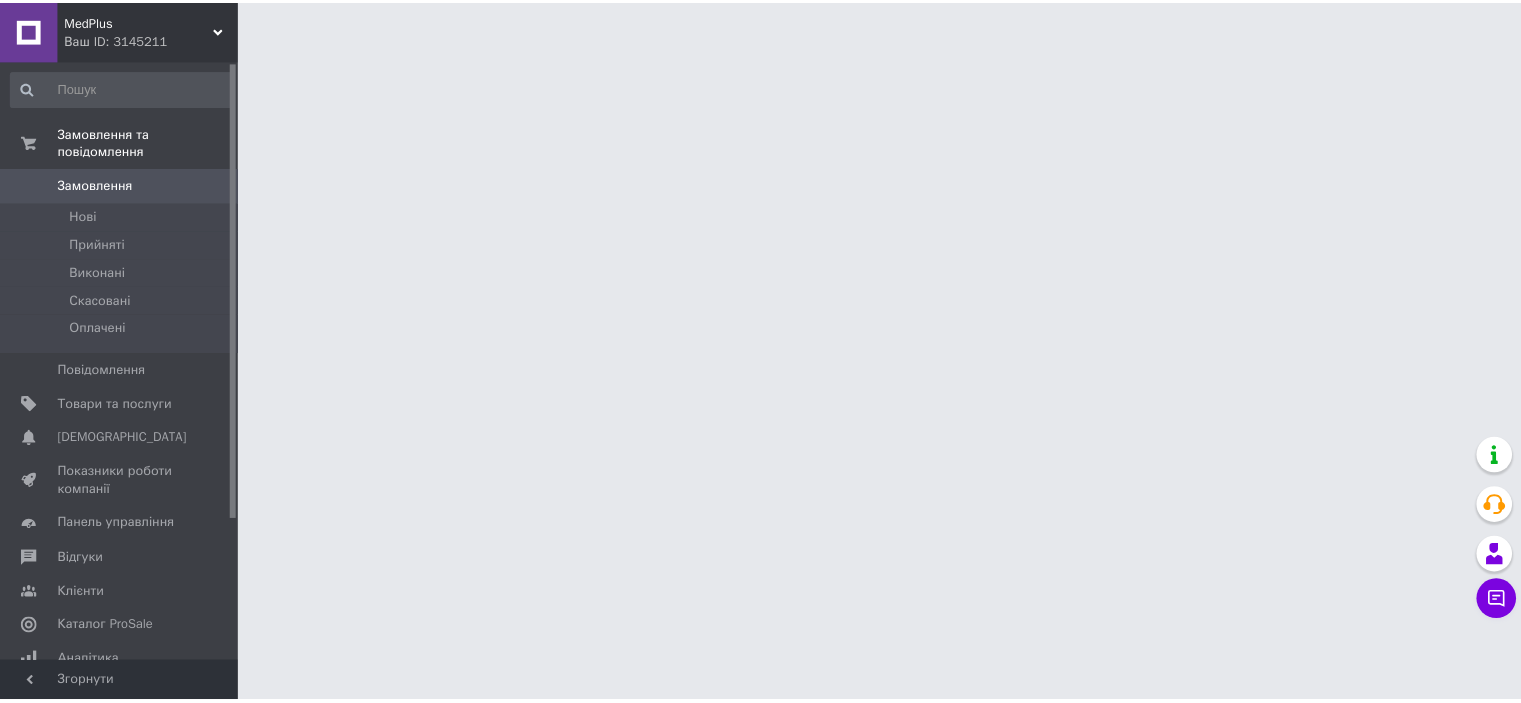 scroll, scrollTop: 0, scrollLeft: 0, axis: both 